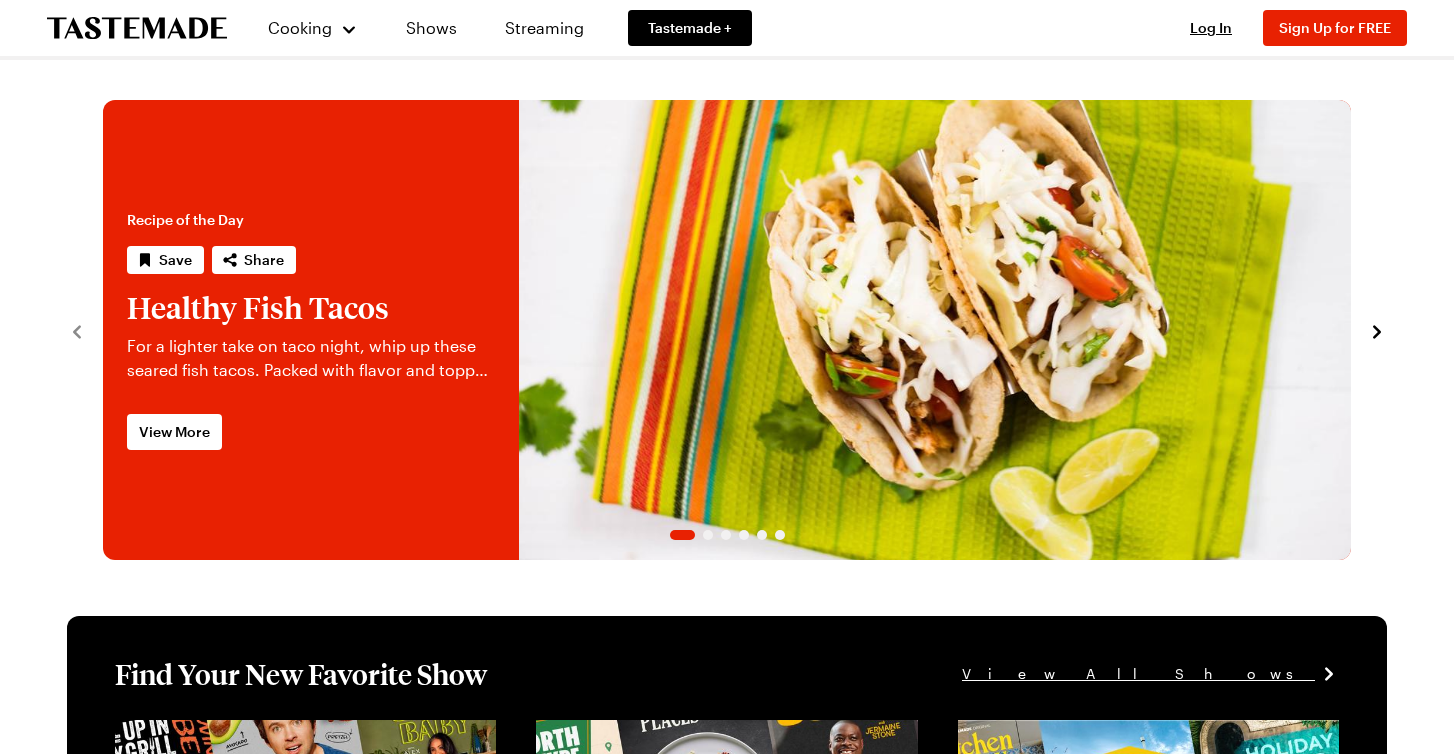 scroll, scrollTop: 0, scrollLeft: 0, axis: both 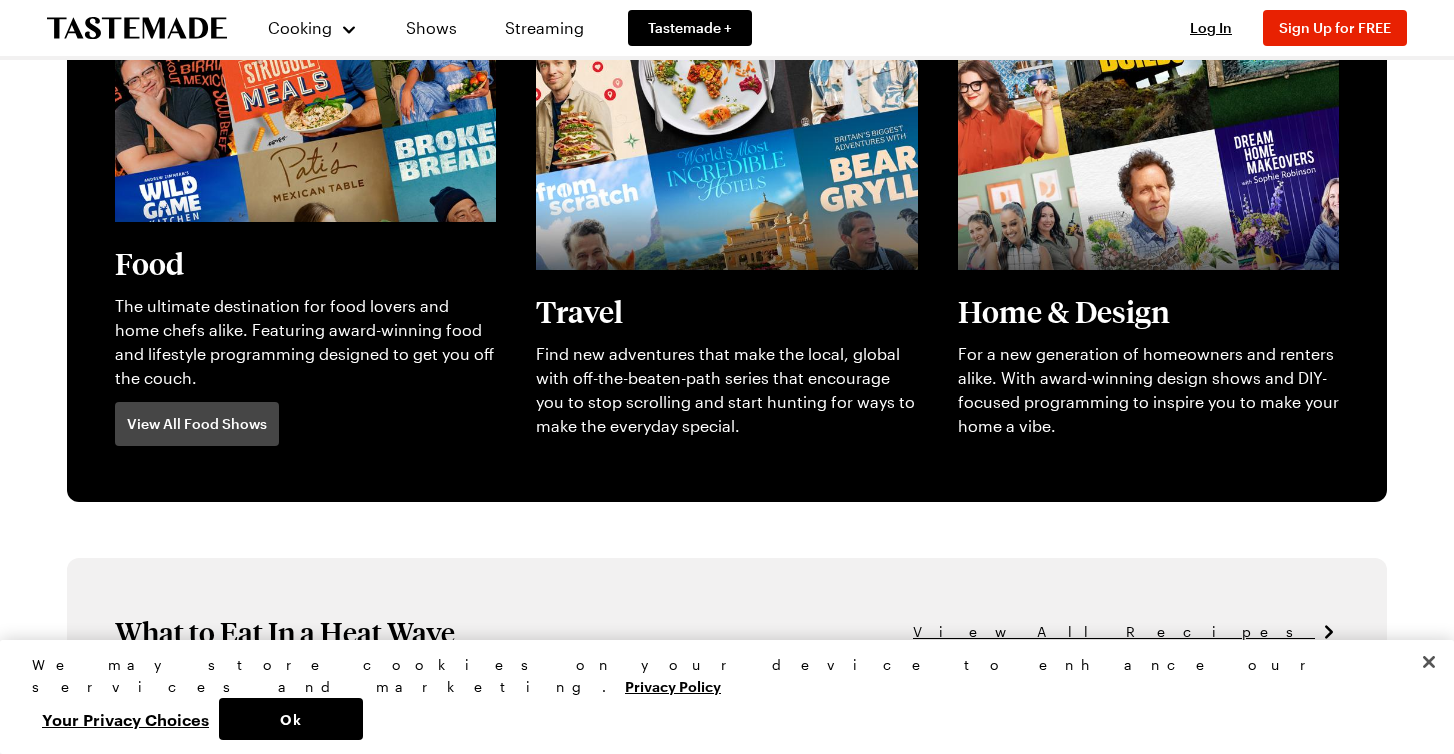 click on "View full content for [object Object]" at bounding box center [251, -3] 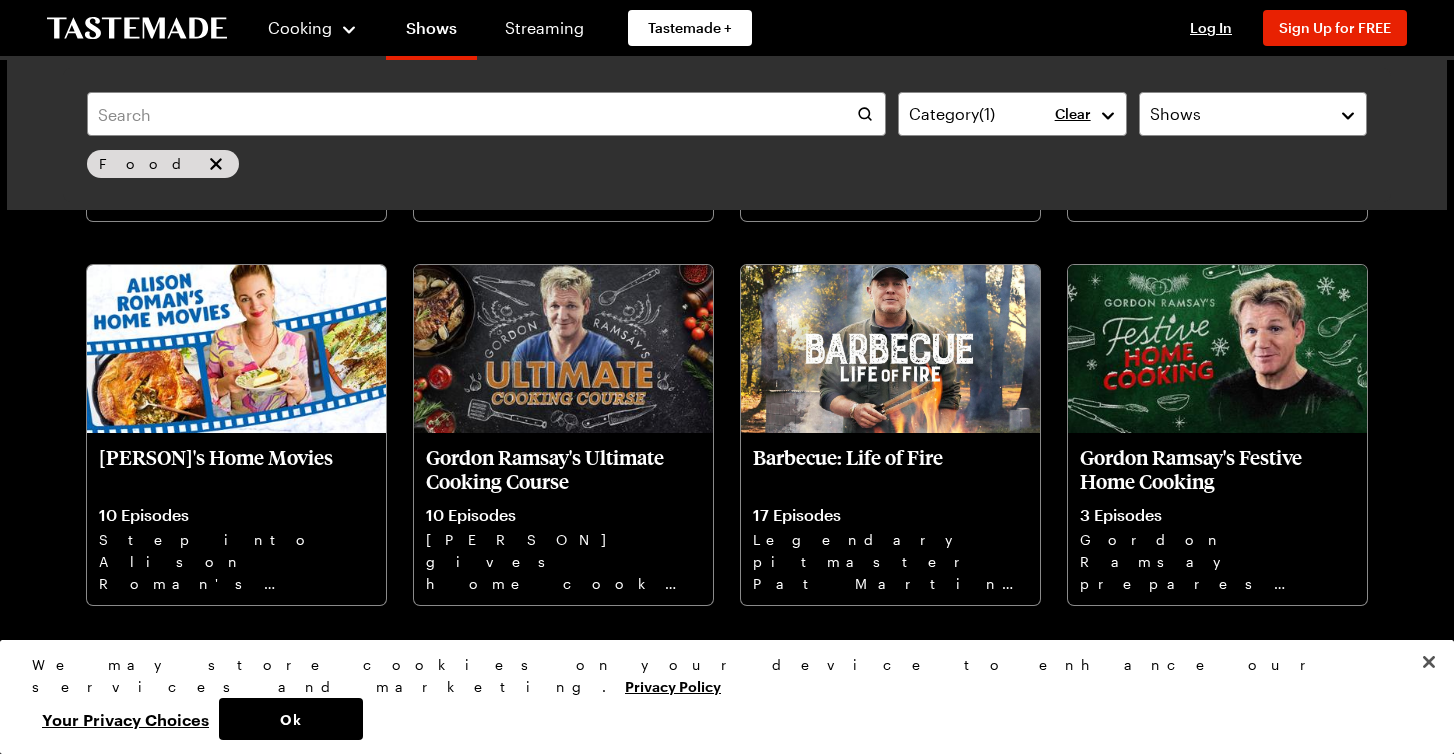 scroll, scrollTop: 1622, scrollLeft: 0, axis: vertical 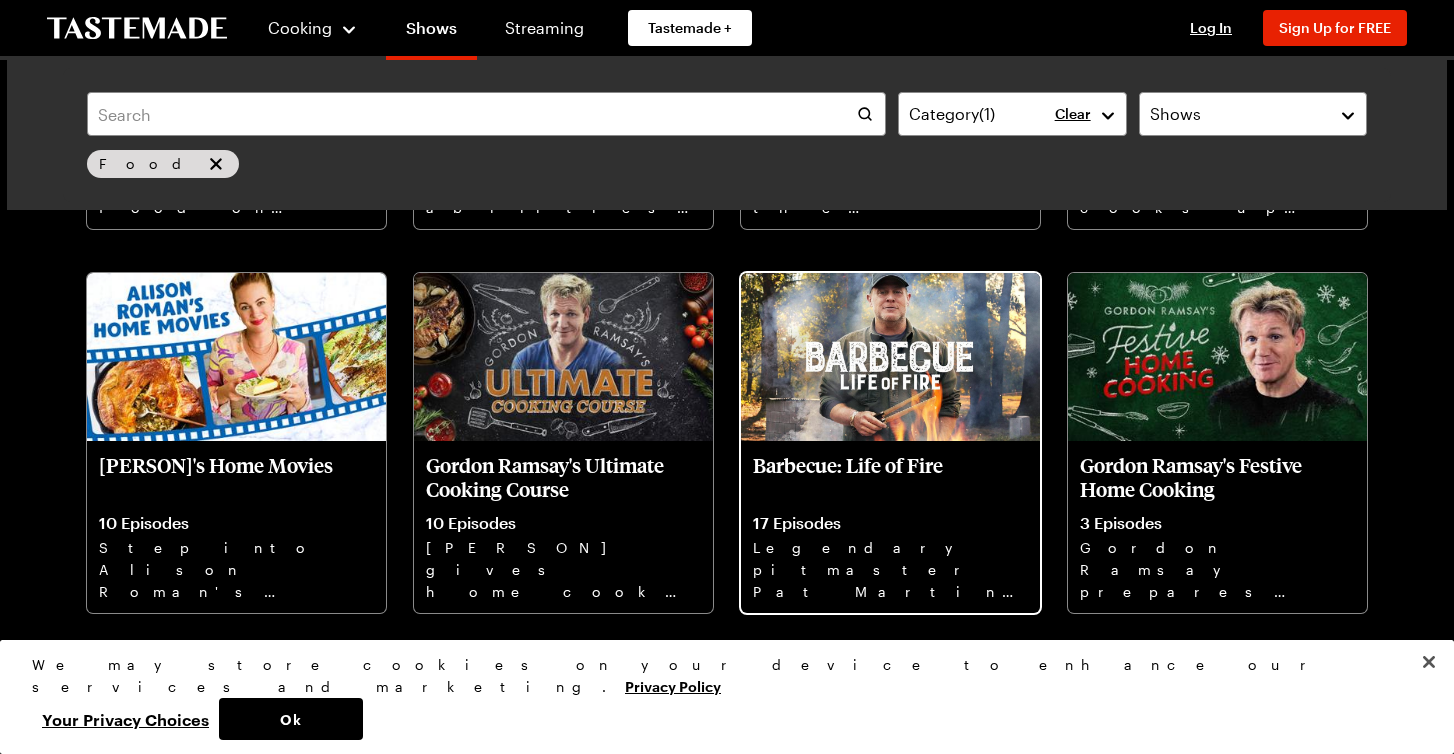 click at bounding box center [890, 357] 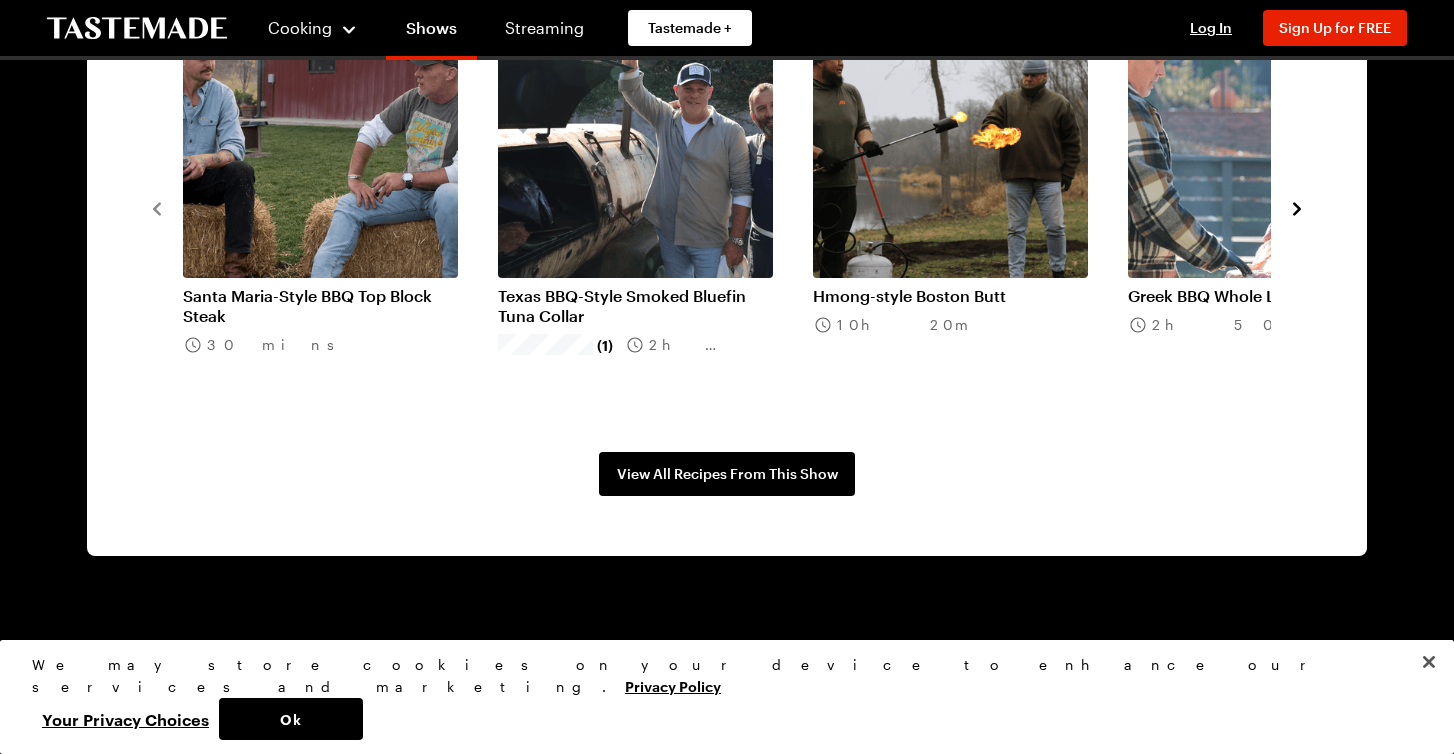 scroll, scrollTop: 1777, scrollLeft: 0, axis: vertical 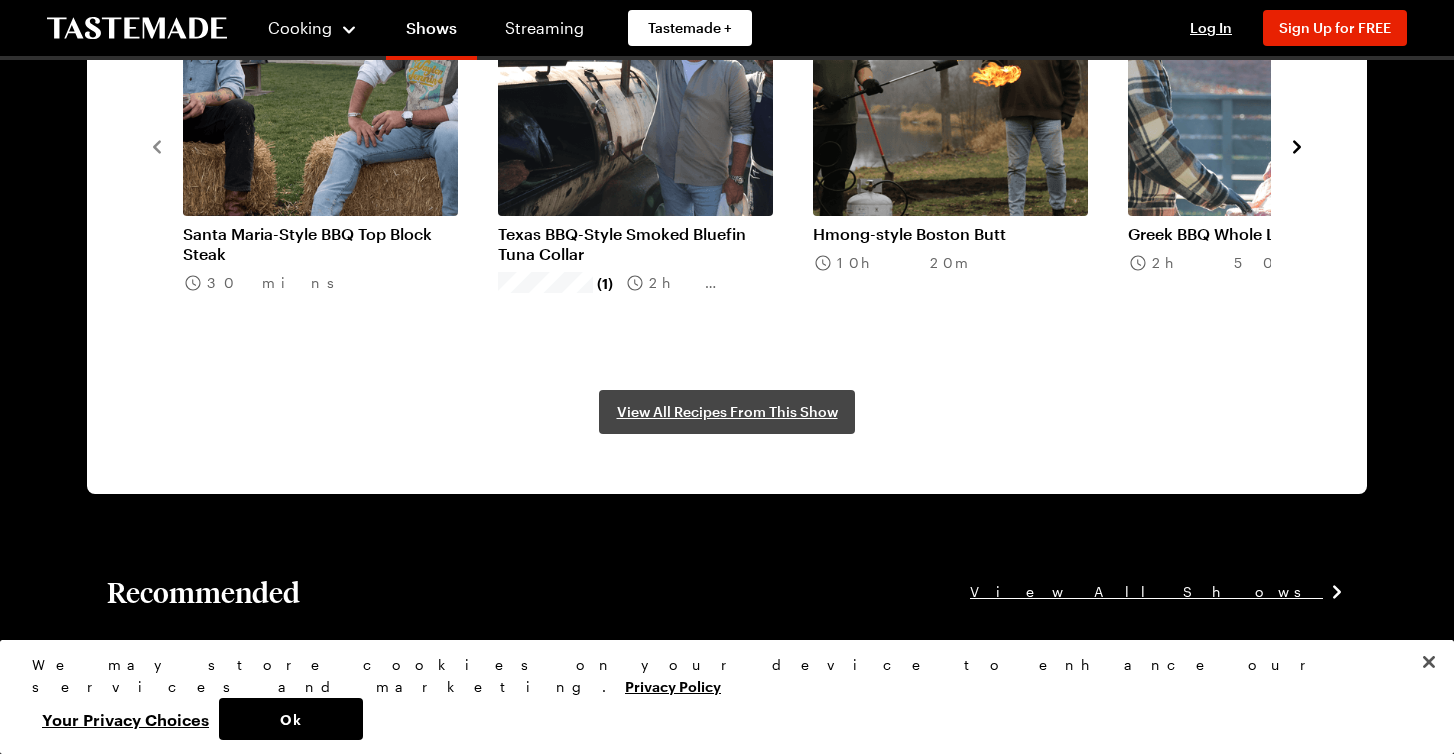 click on "View All Recipes From This Show" at bounding box center (727, 412) 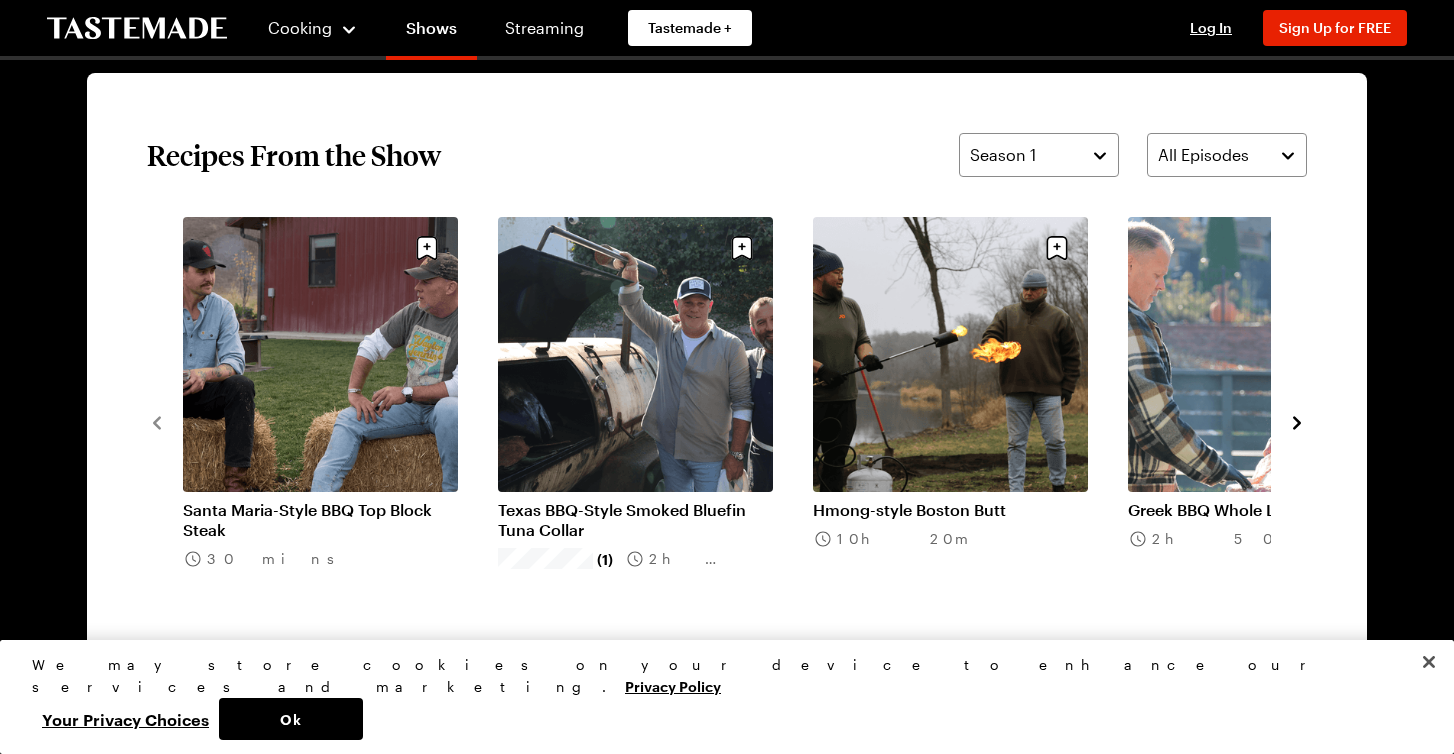scroll, scrollTop: 1498, scrollLeft: 0, axis: vertical 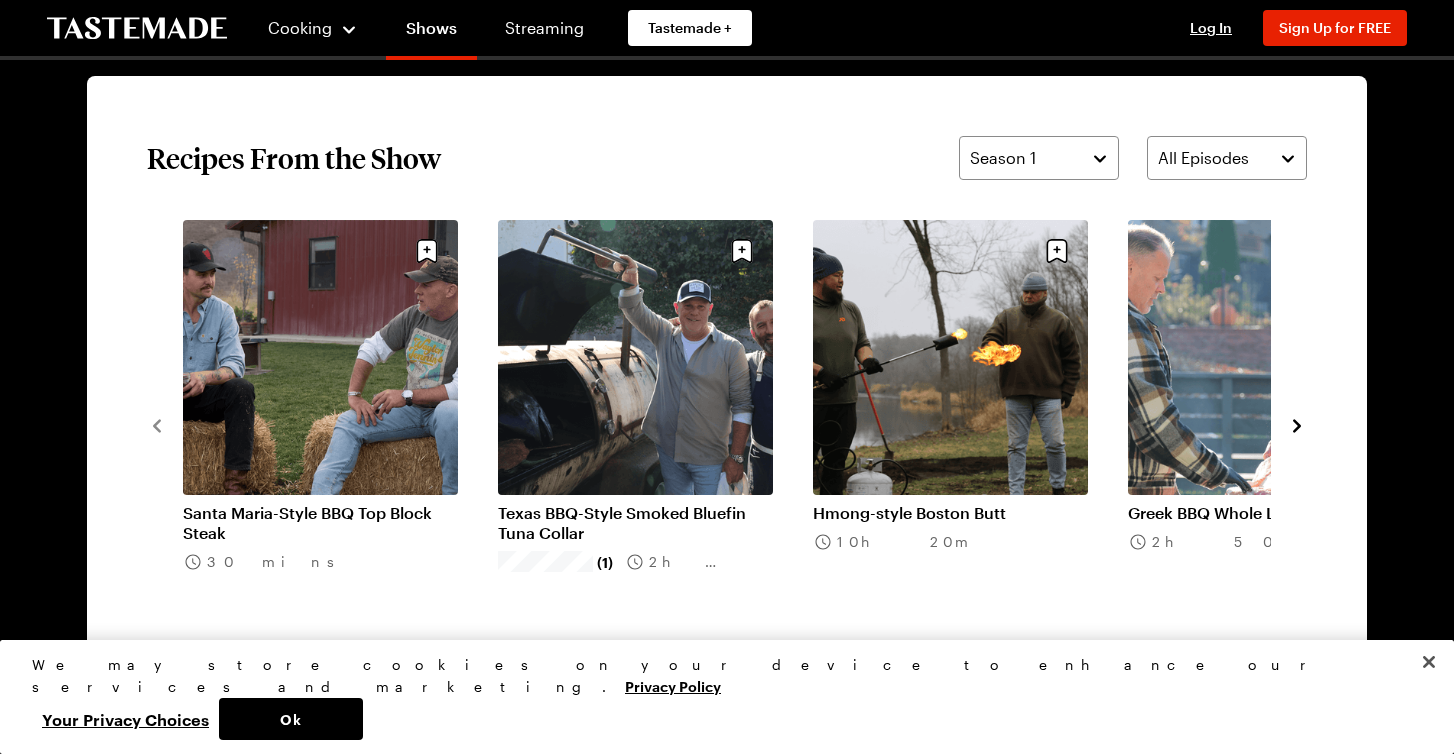 click 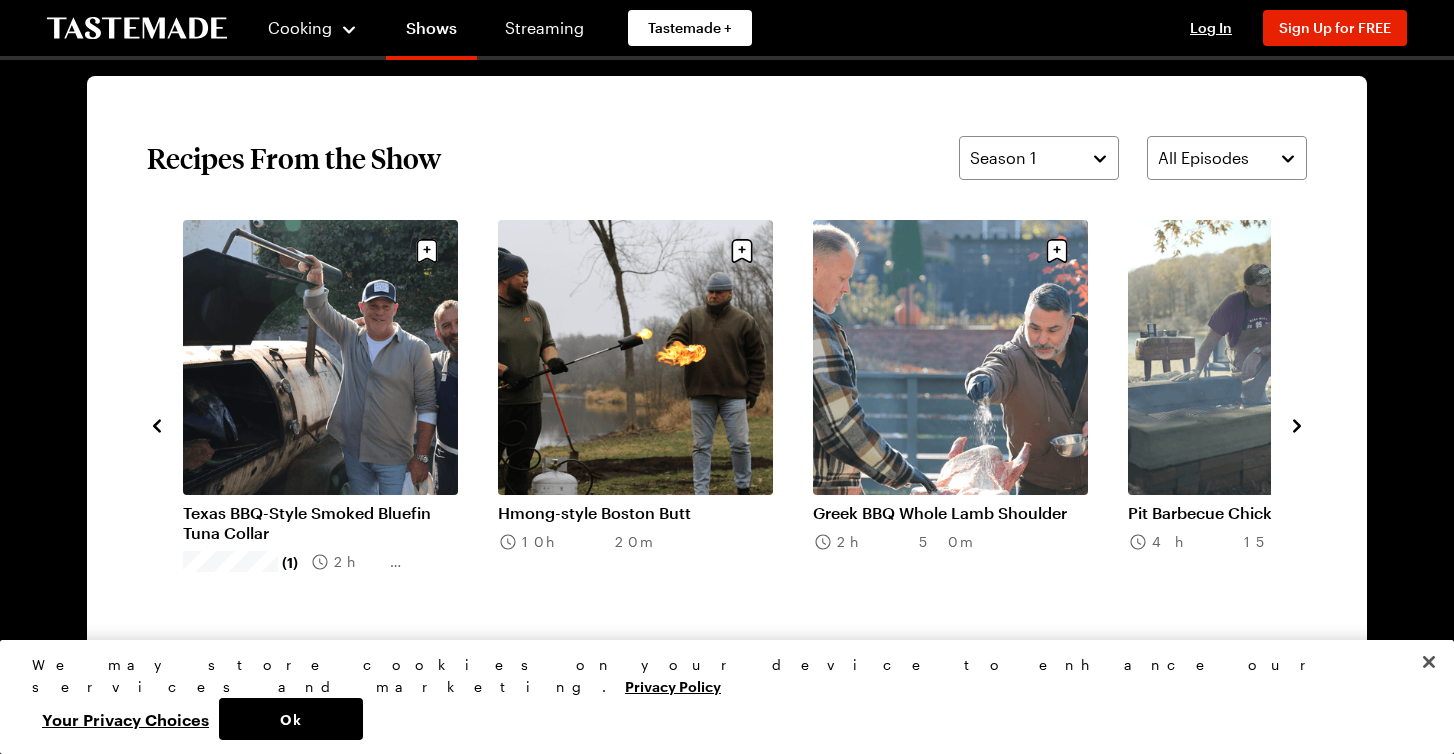 click 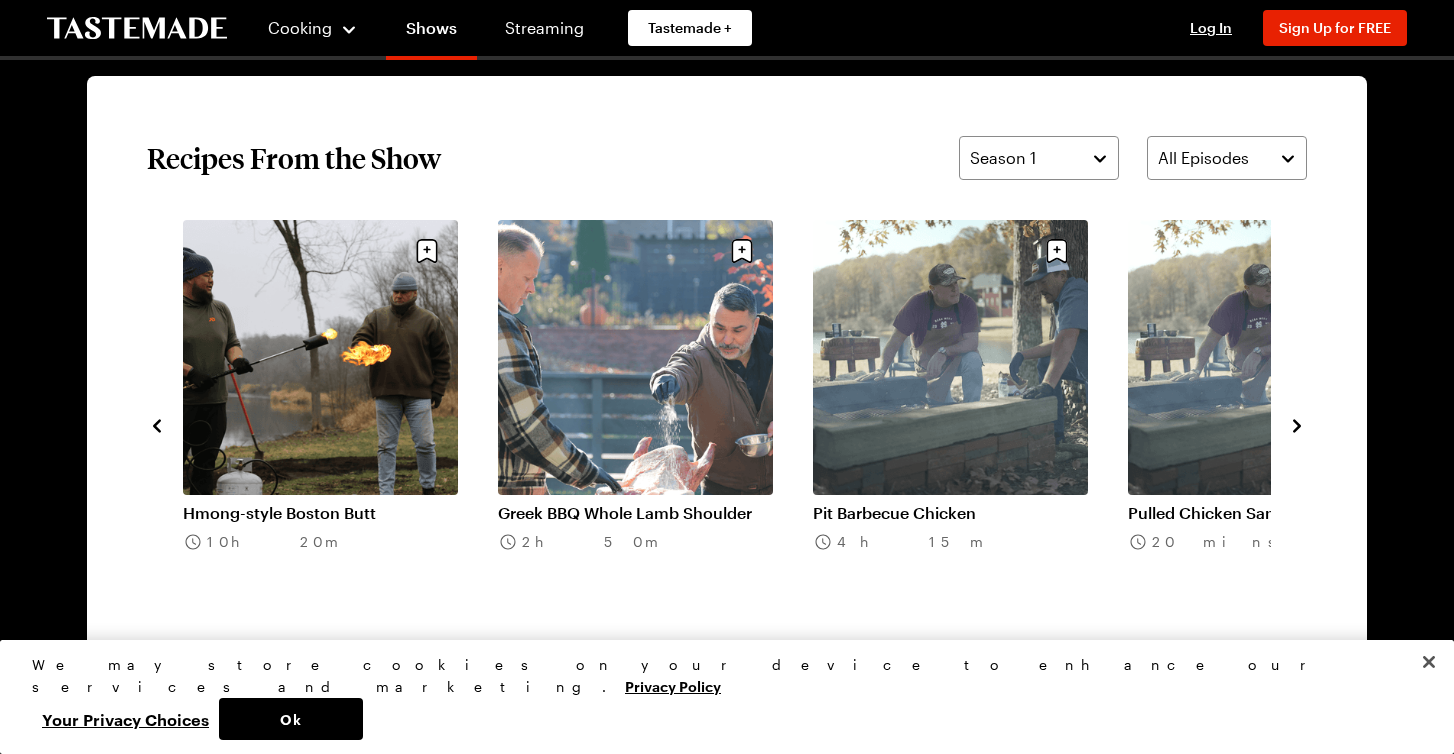 click 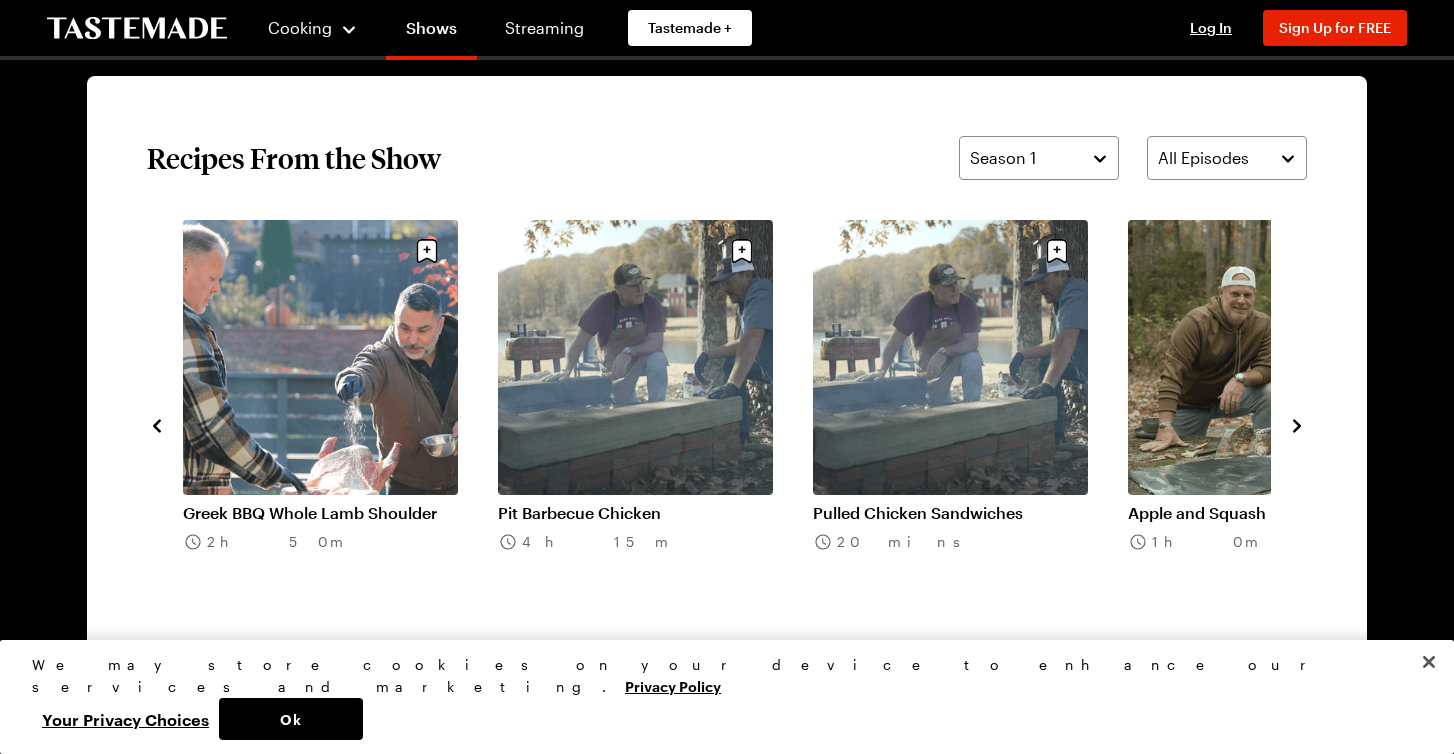 click 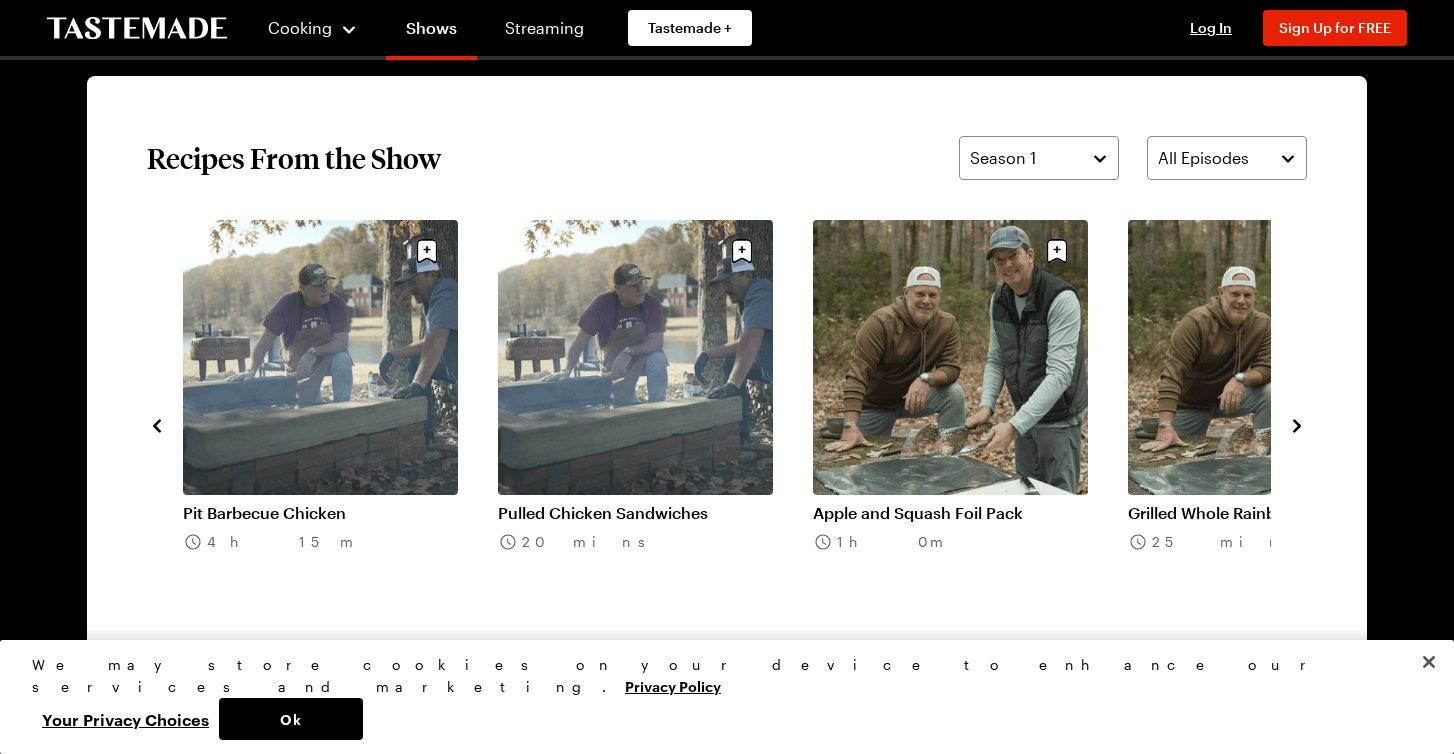 click 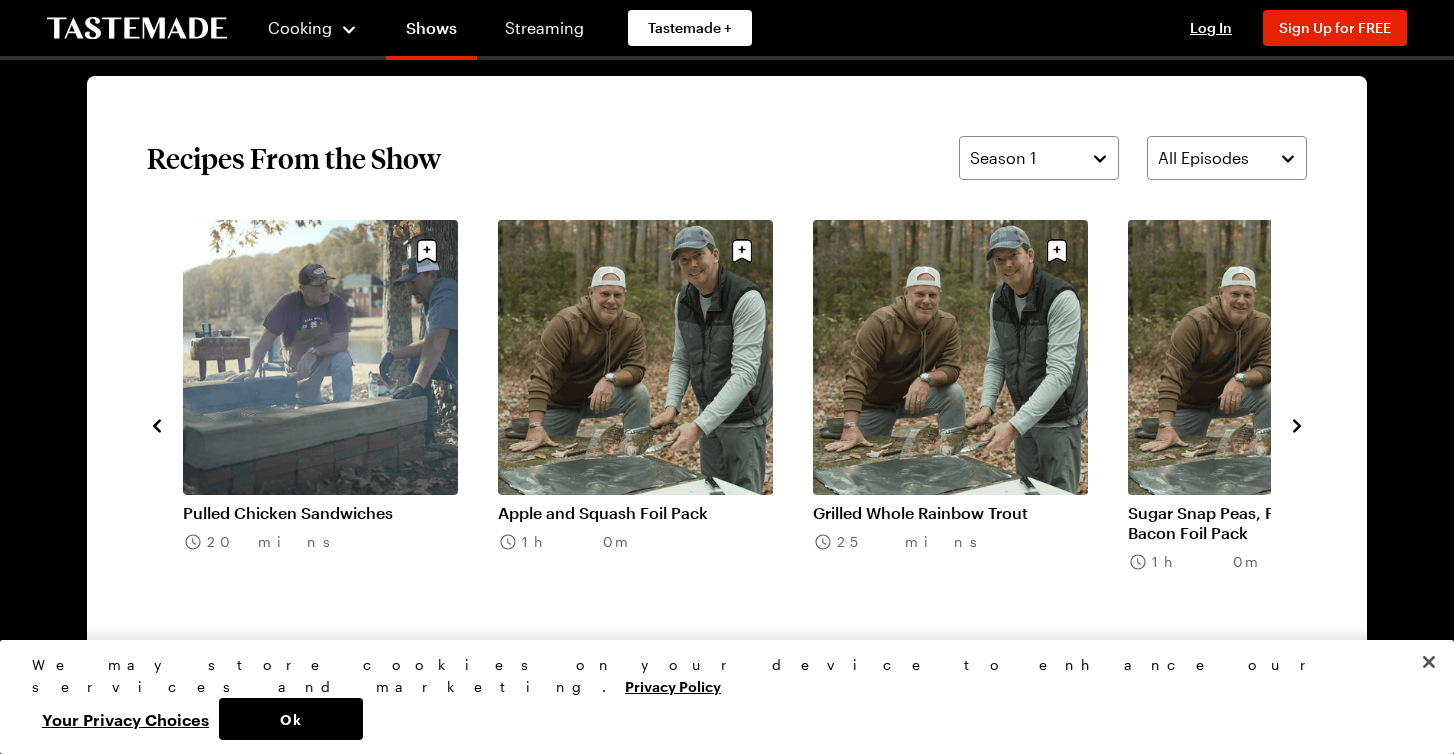 click on "Grilled Whole Rainbow Trout" at bounding box center (950, 513) 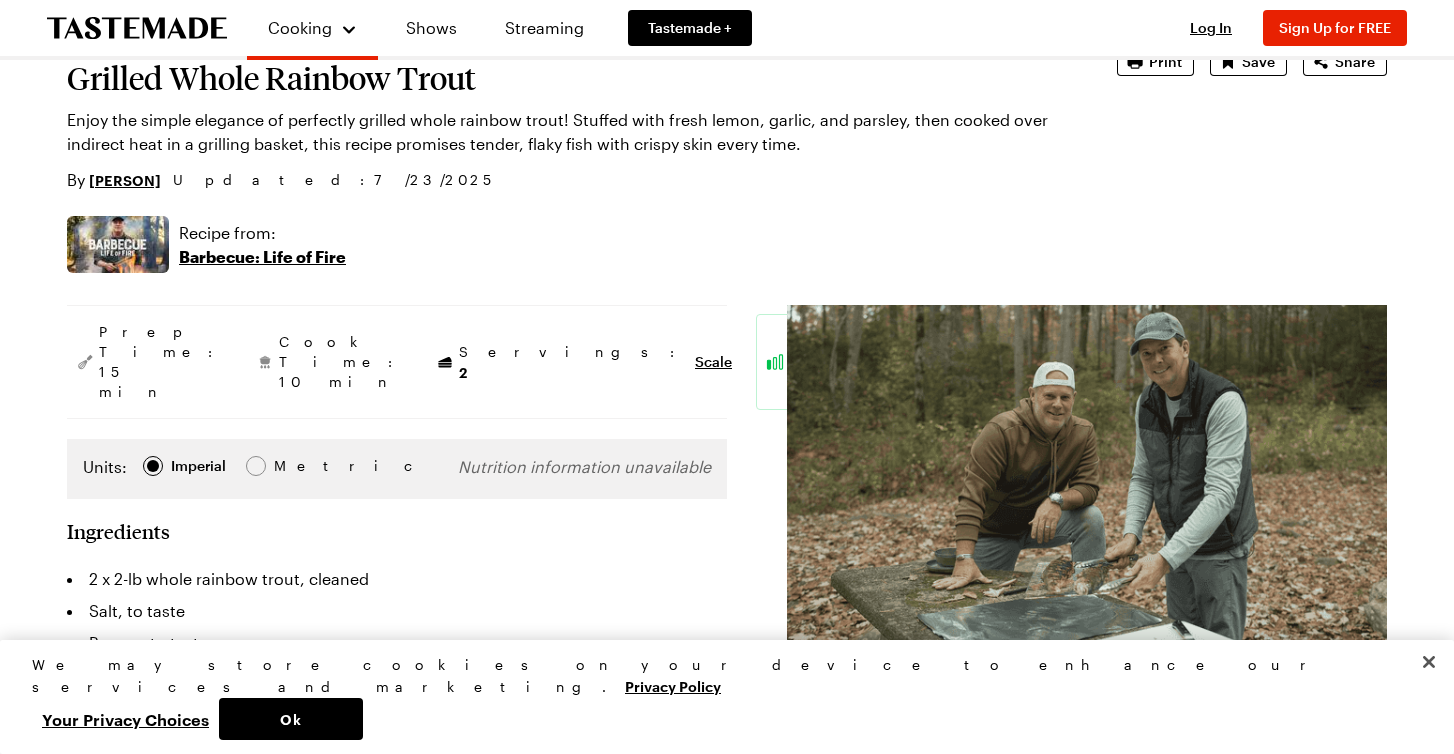 scroll, scrollTop: 143, scrollLeft: 0, axis: vertical 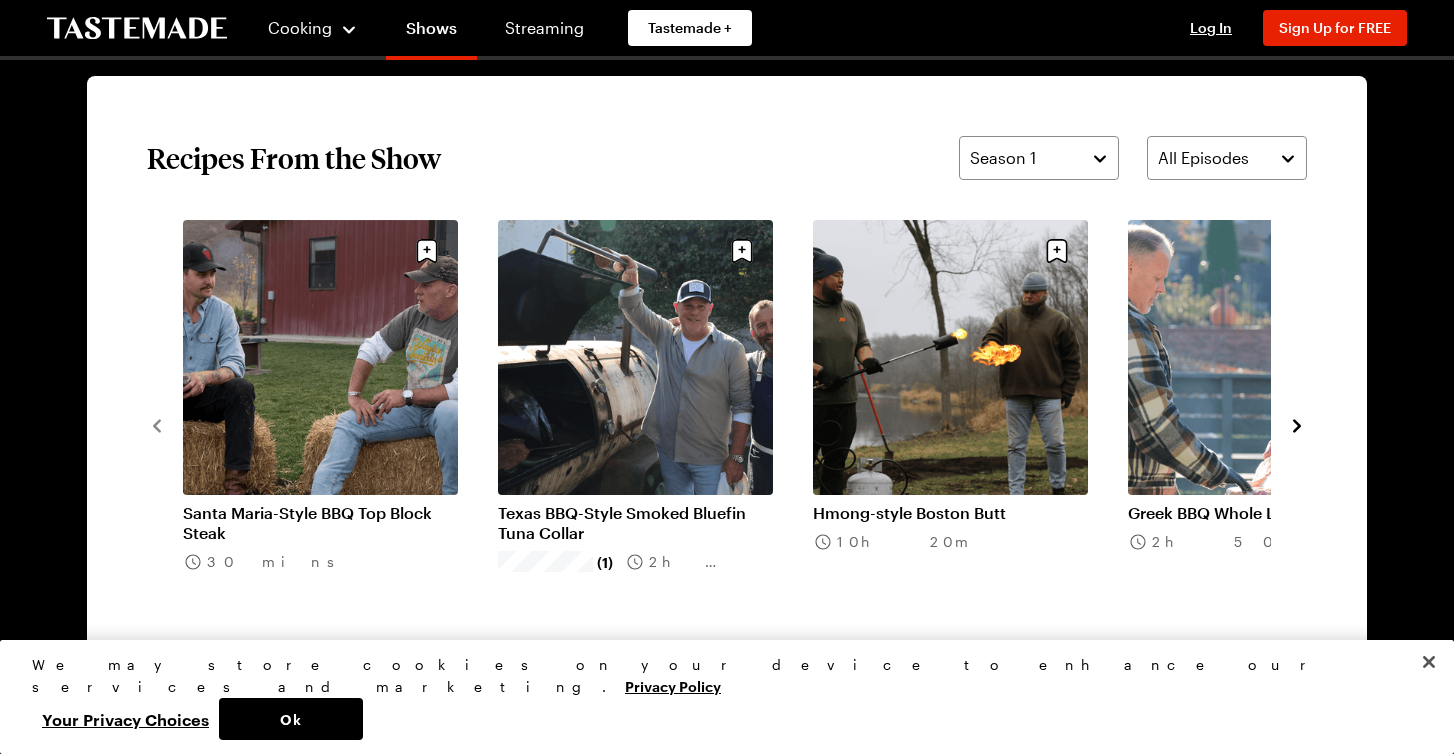 click 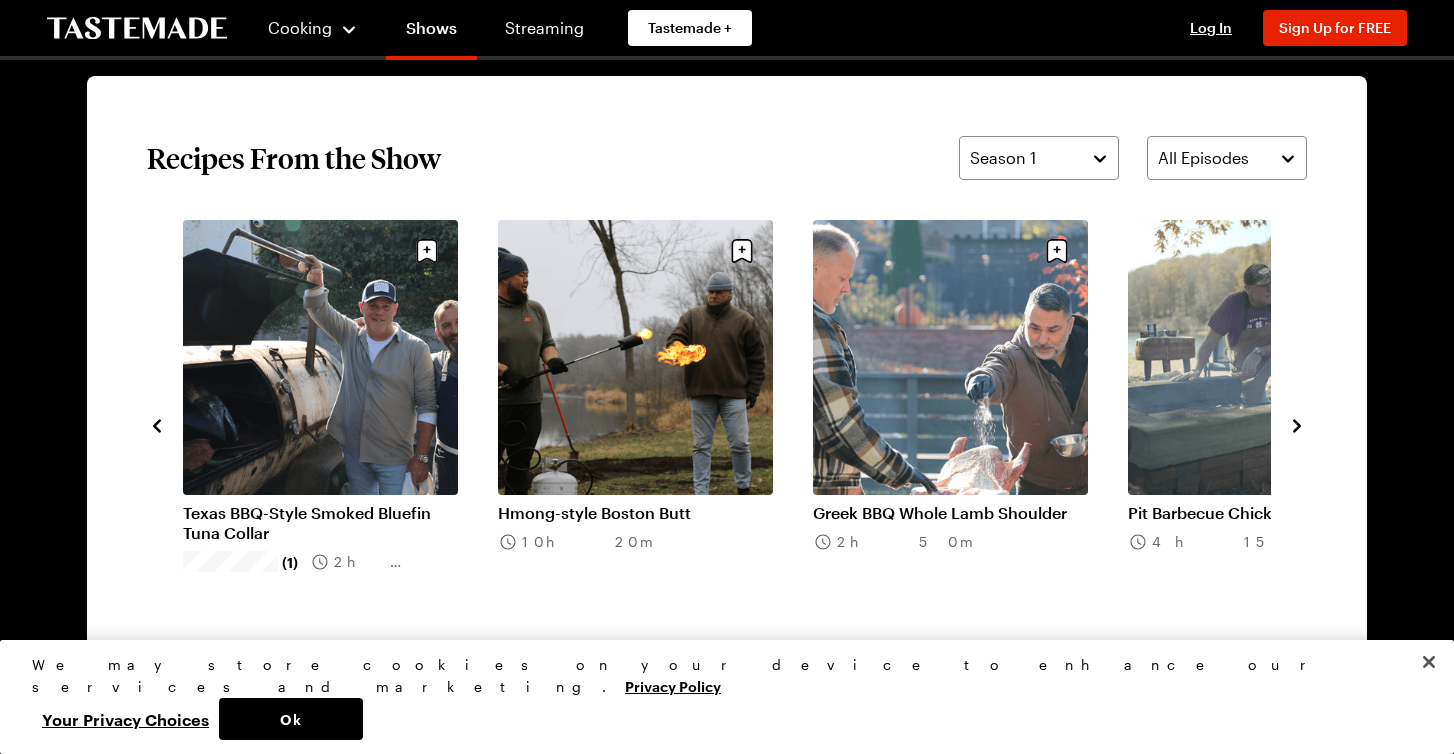 click 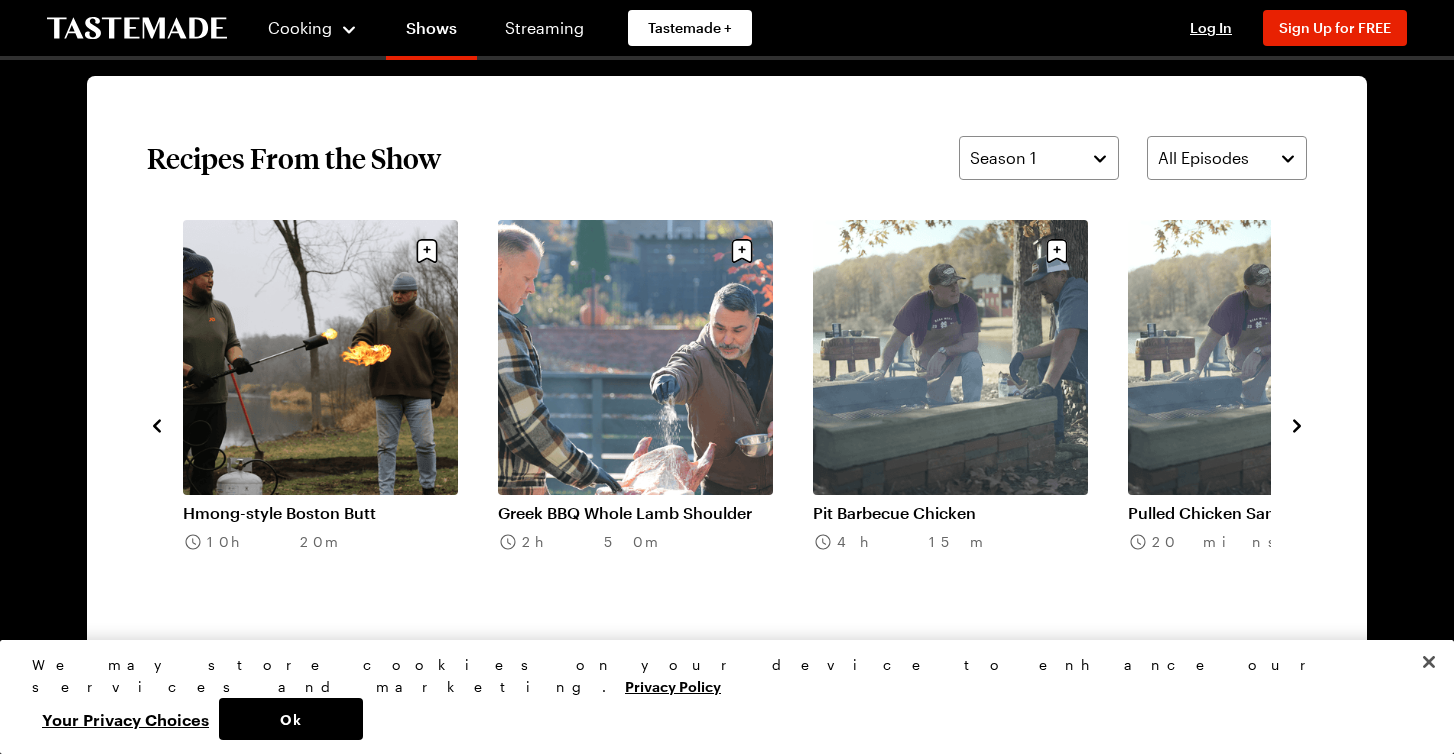 click 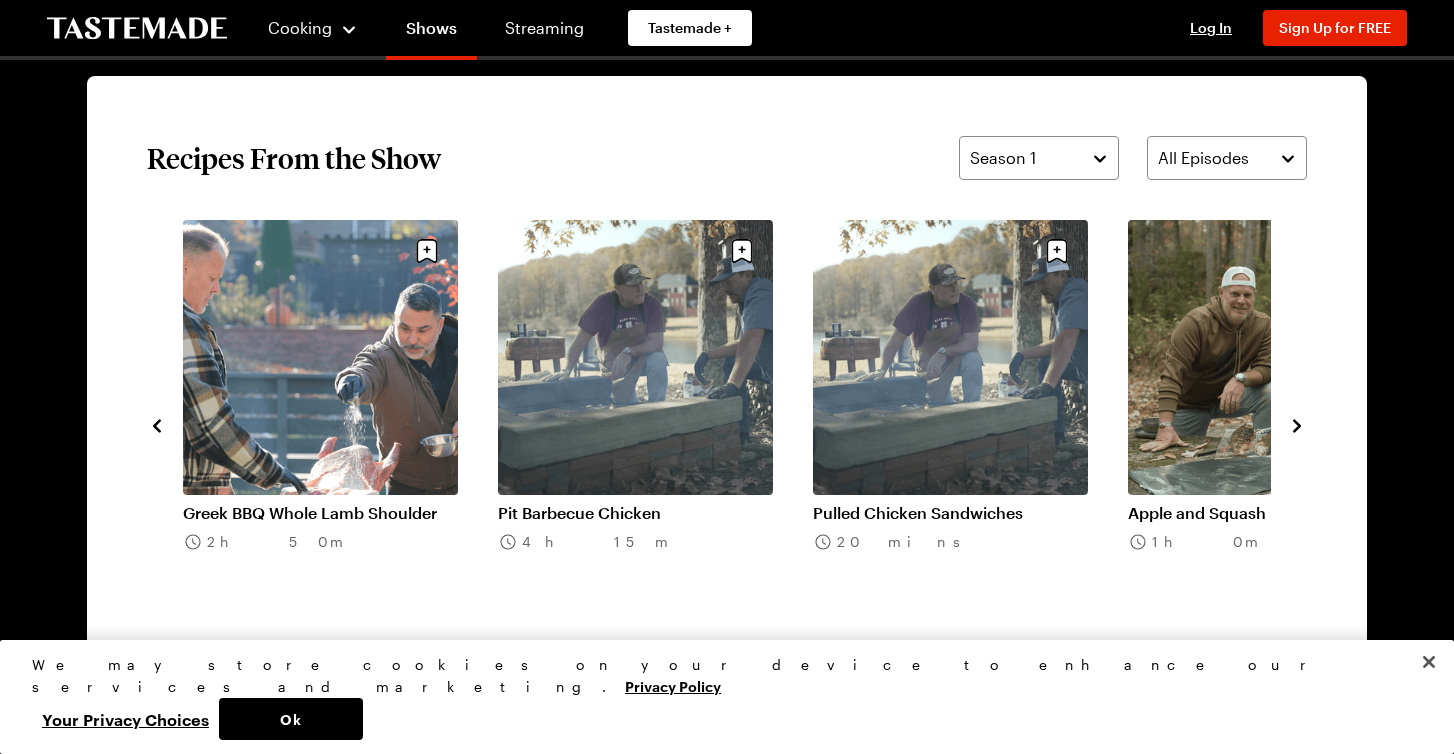 click 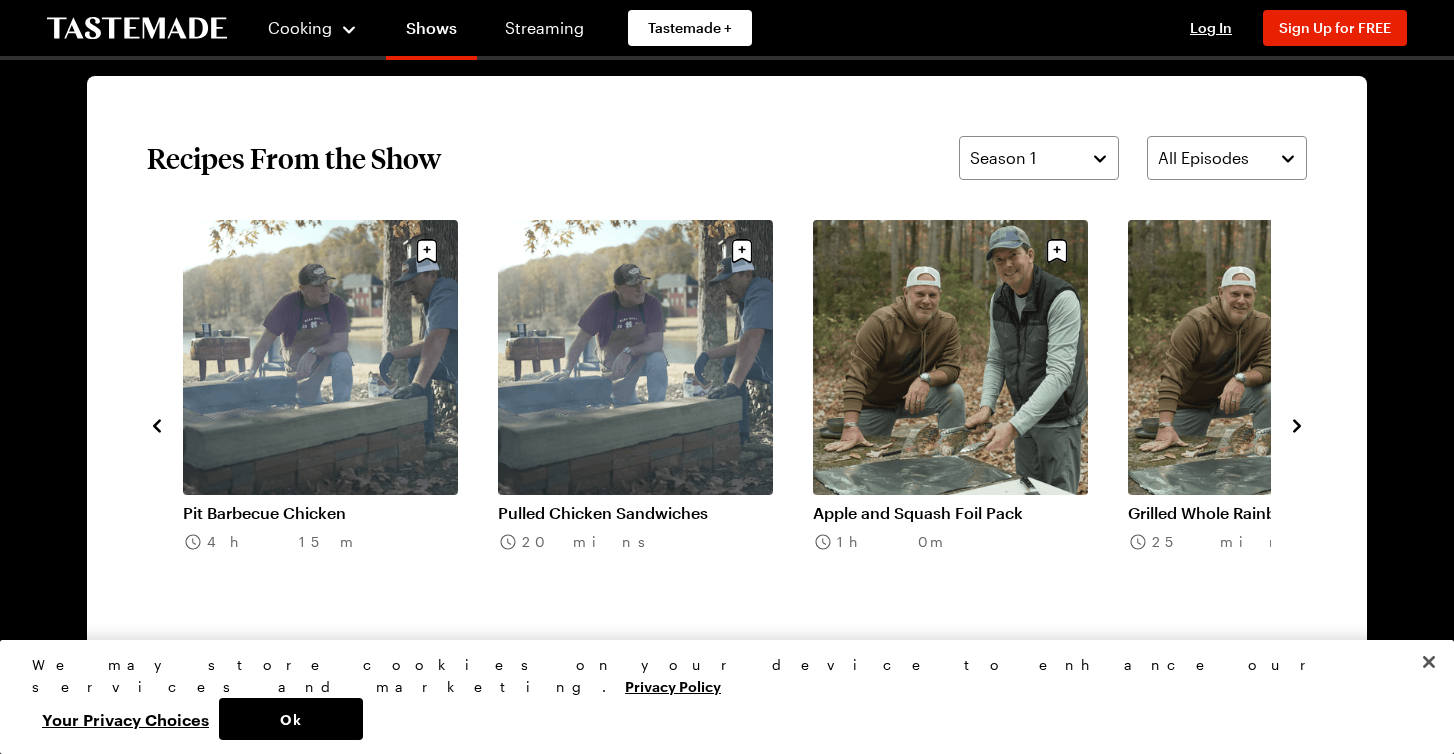 click 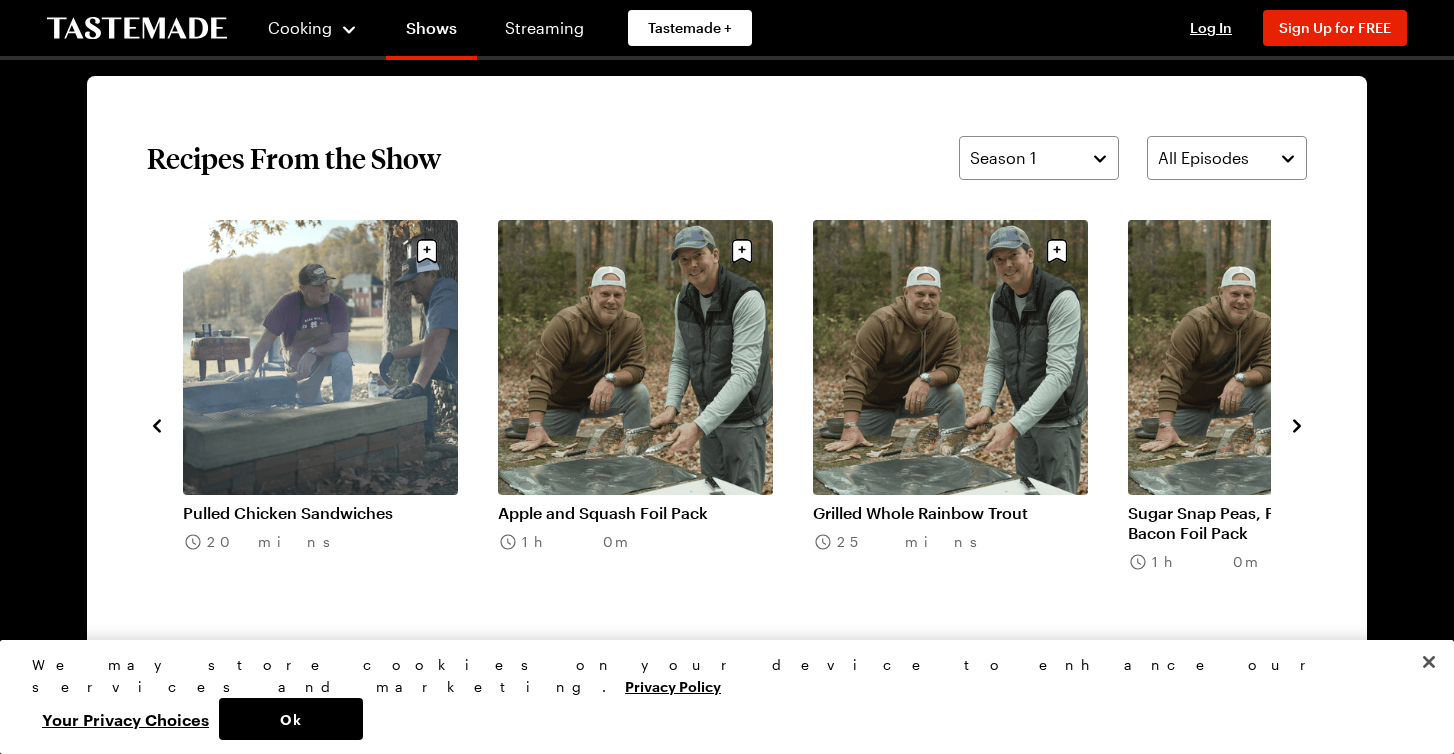 click 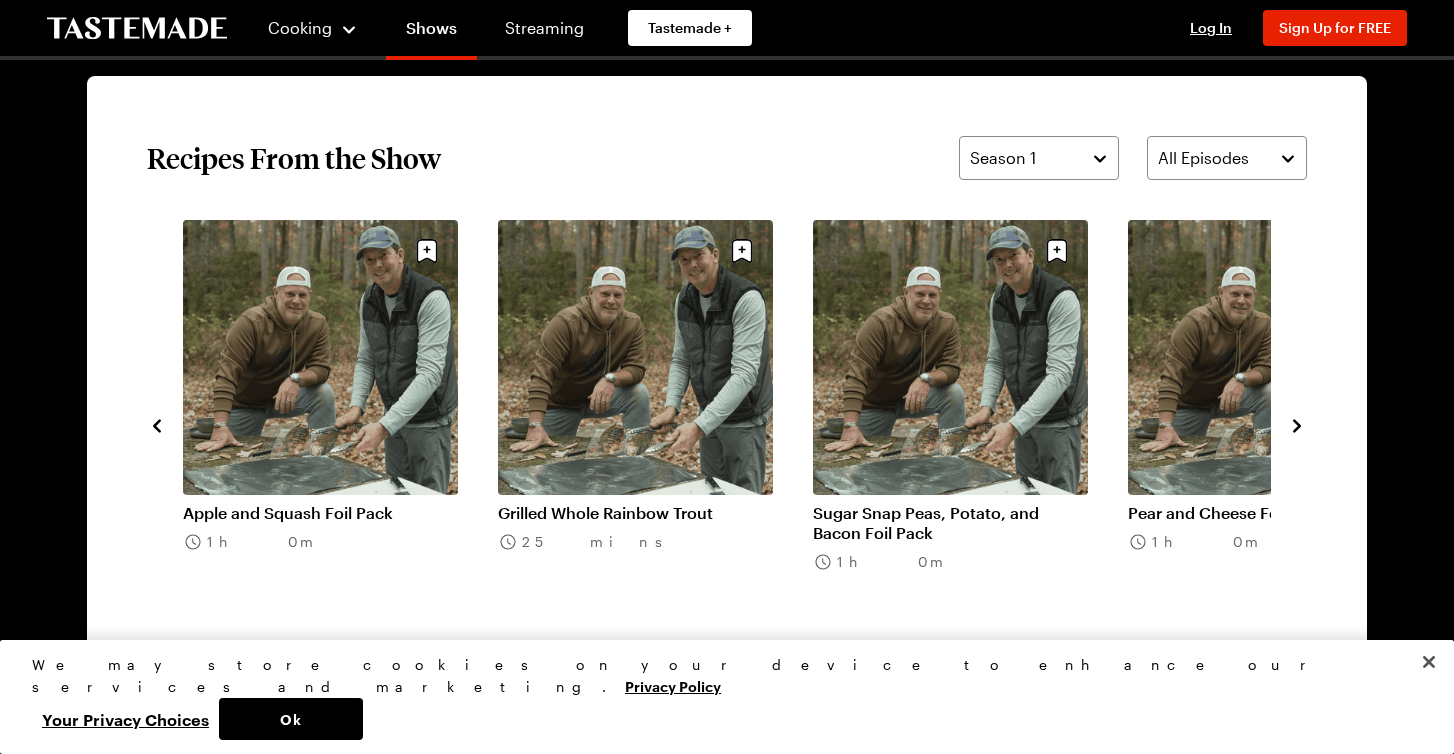 click 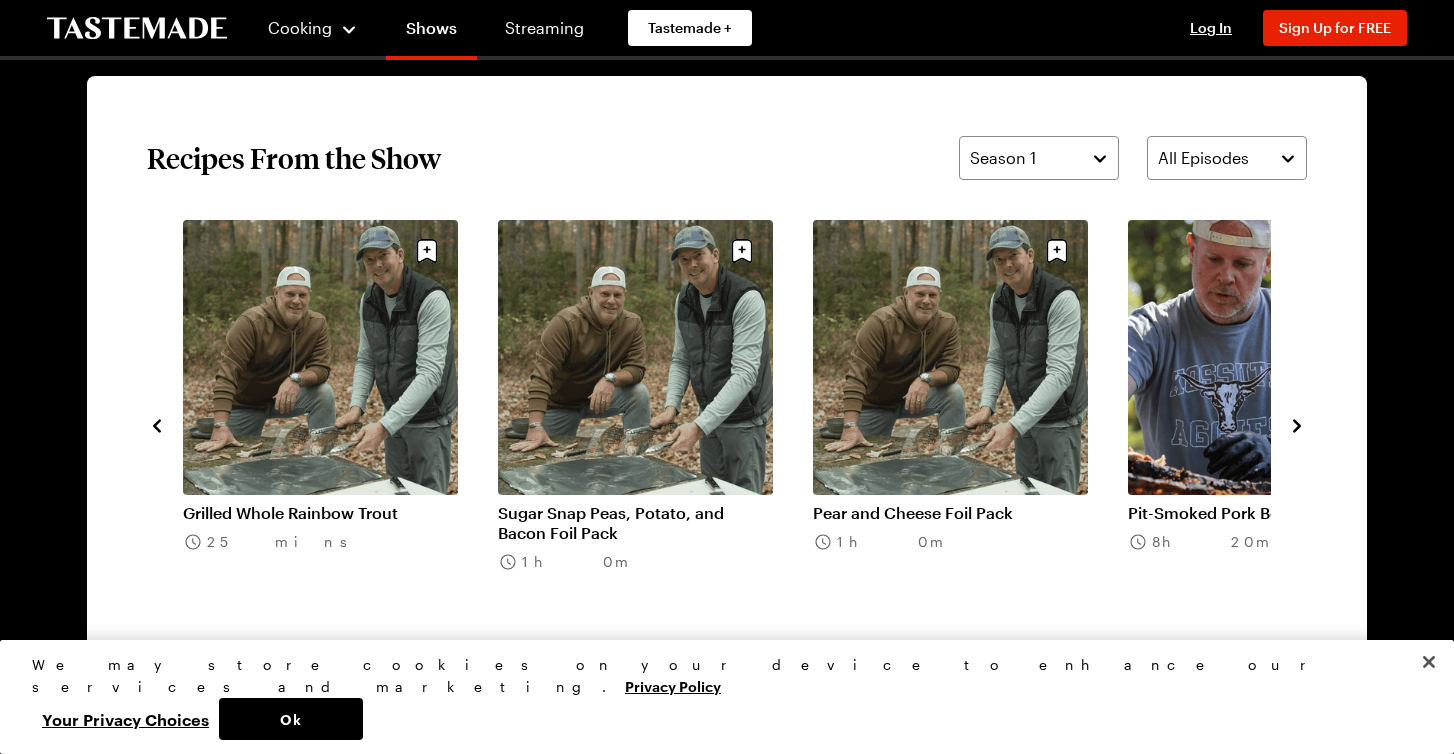 click 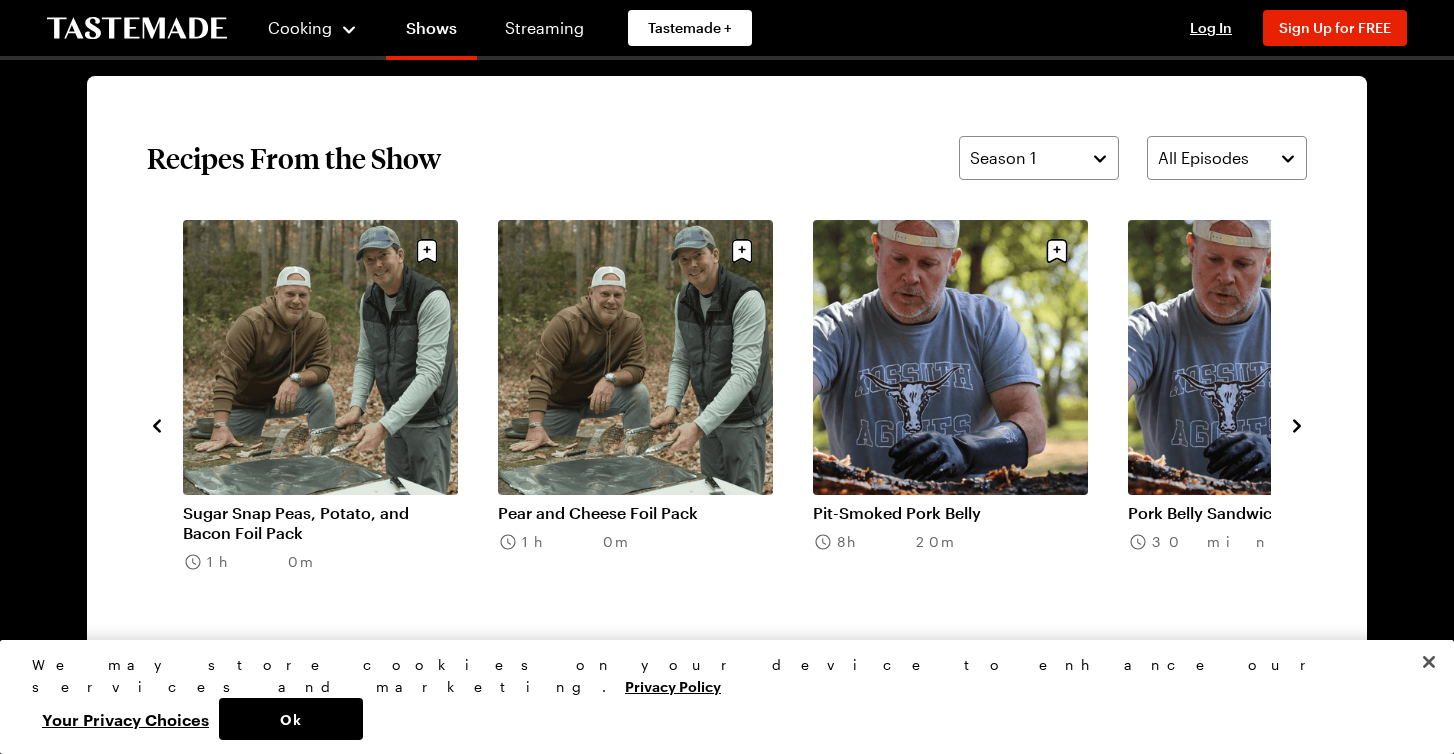 click 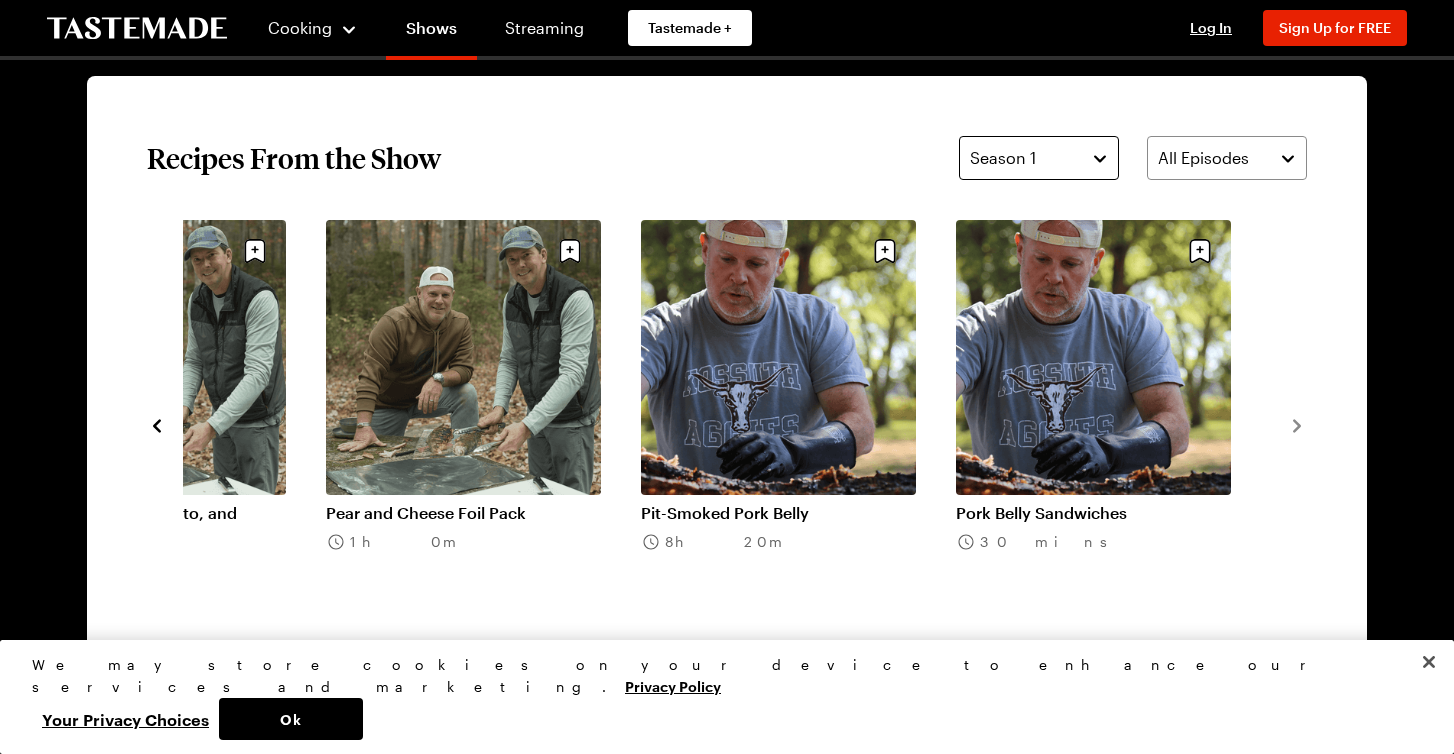 click on "Season 1" at bounding box center [1039, 158] 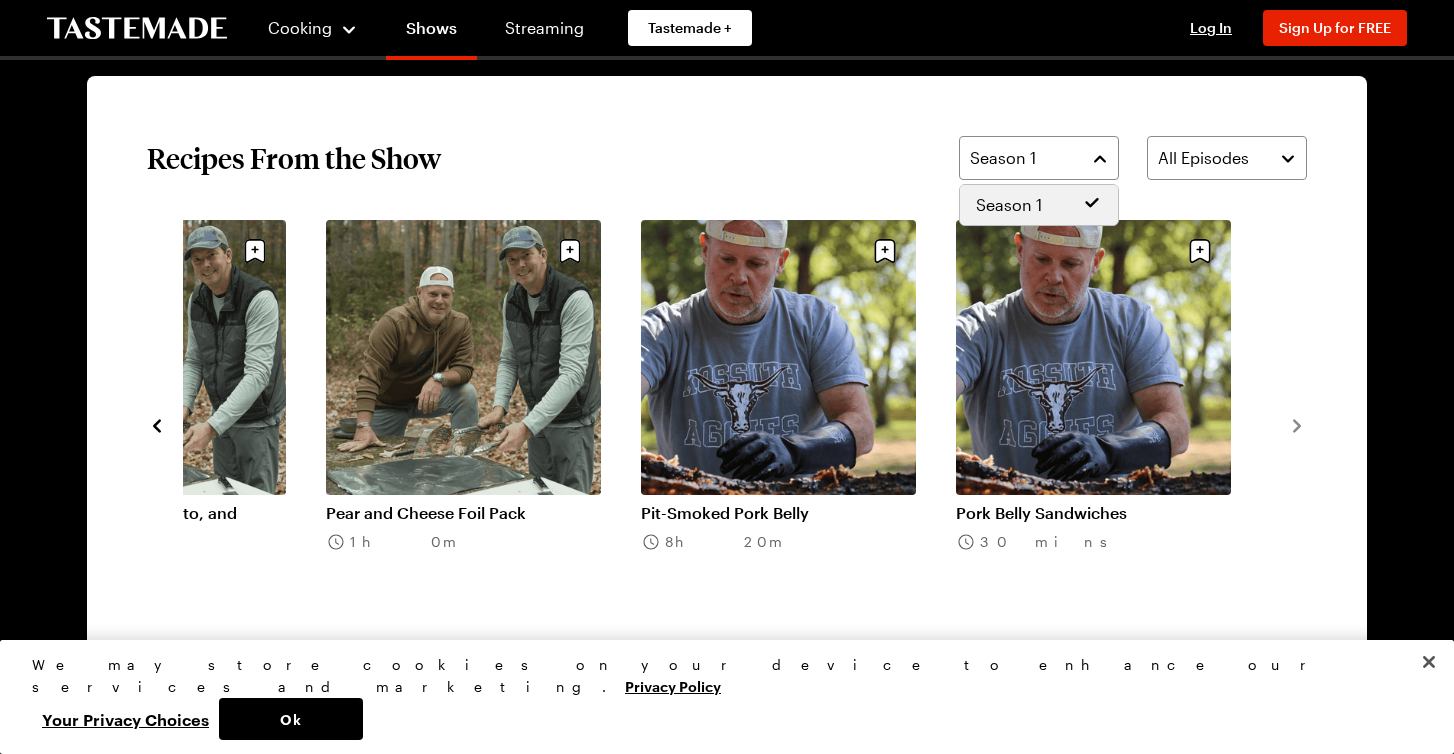 click on "Recipes From the Show Season 1 All Episodes Santa Maria-Style BBQ Top Block Steak 30 mins Texas BBQ-Style Smoked Bluefin Tuna Collar (1) 2h 20m Hmong-style Boston Butt 10h 20m Greek BBQ Whole Lamb Shoulder 2h 50m Pit Barbecue Chicken 4h 15m Pulled Chicken Sandwiches 20 mins Apple and Squash Foil Pack 1h 0m Grilled Whole Rainbow Trout 25 mins Sugar Snap Peas, Potato, and Bacon Foil Pack 1h 0m Pear and Cheese Foil Pack 1h 0m Pit-Smoked Pork Belly 8h 20m Pork Belly Sandwiches 30 mins View All Recipes From This Show" at bounding box center (727, 424) 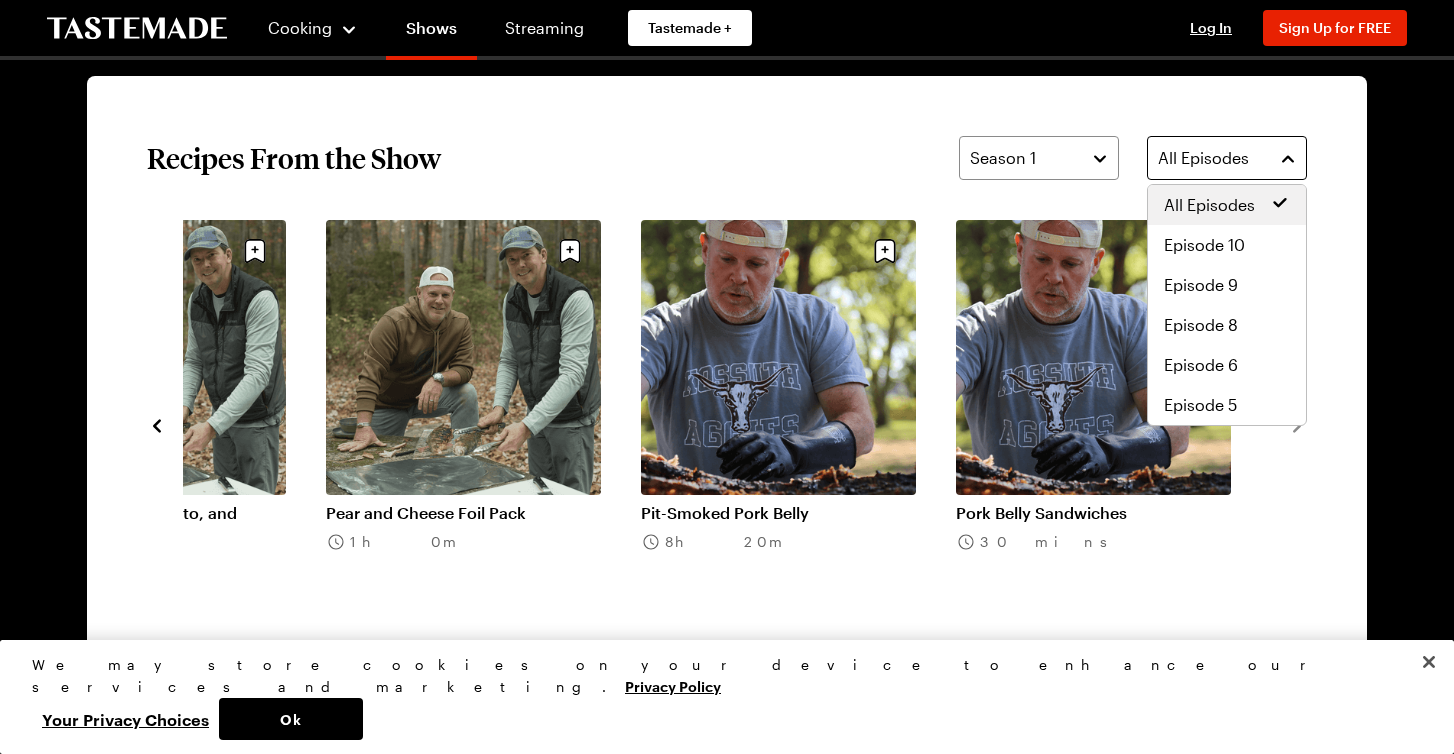 click on "All Episodes" at bounding box center [1227, 158] 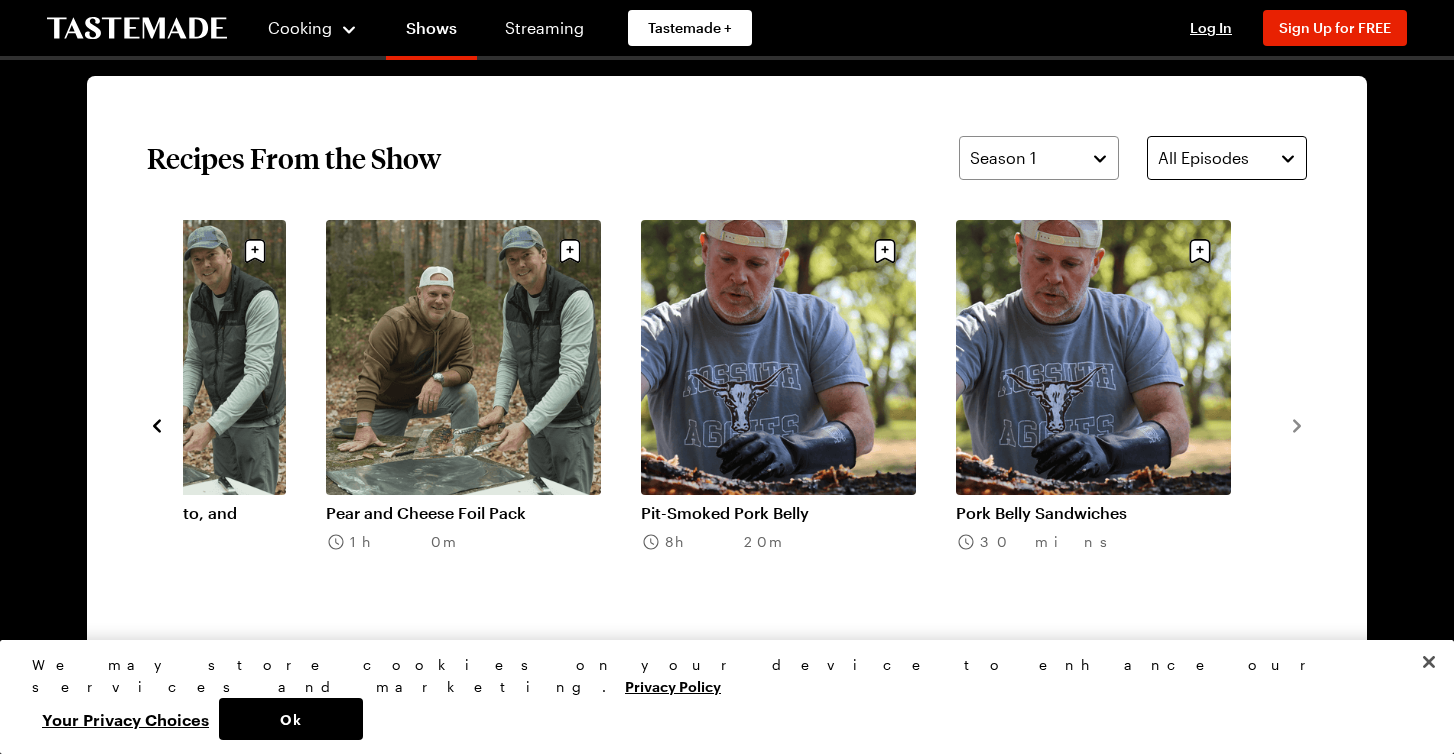 click on "All Episodes" at bounding box center (1227, 158) 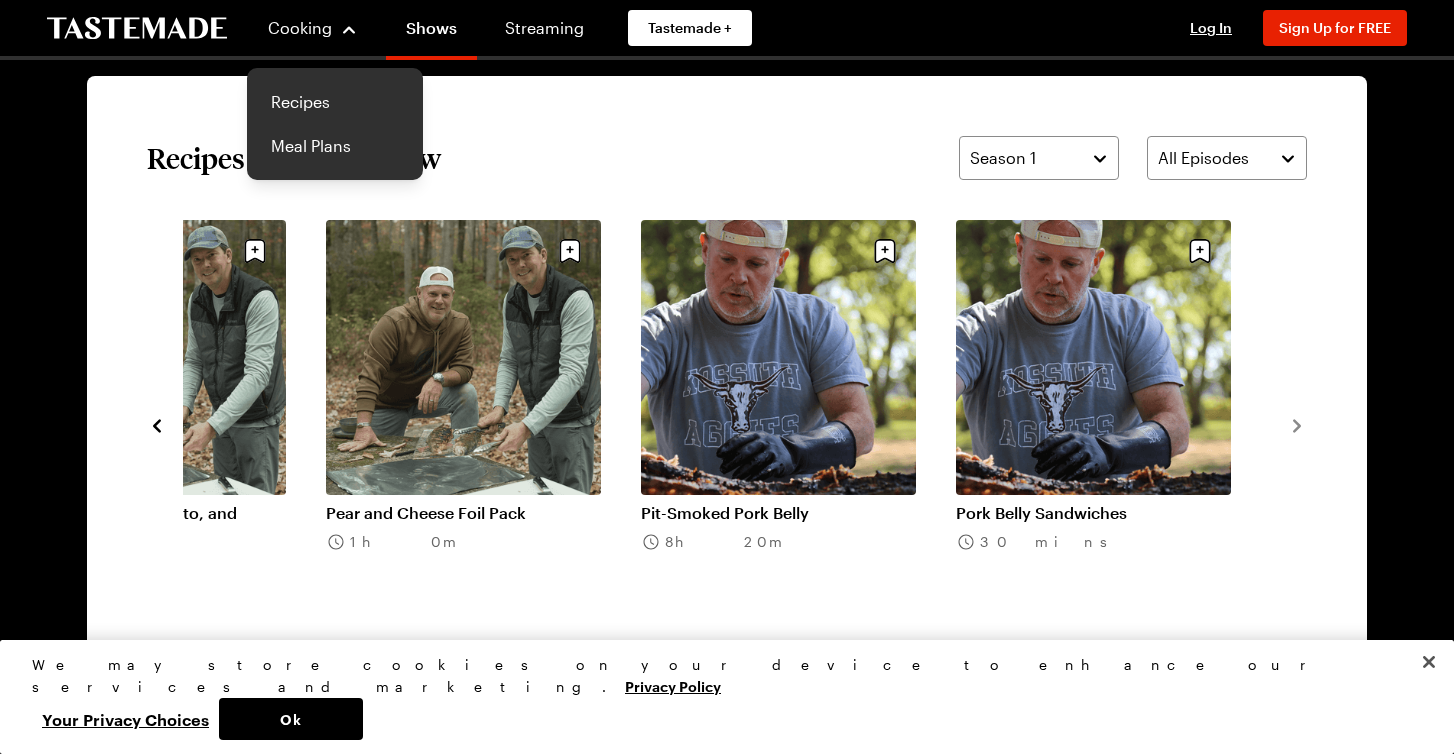 click 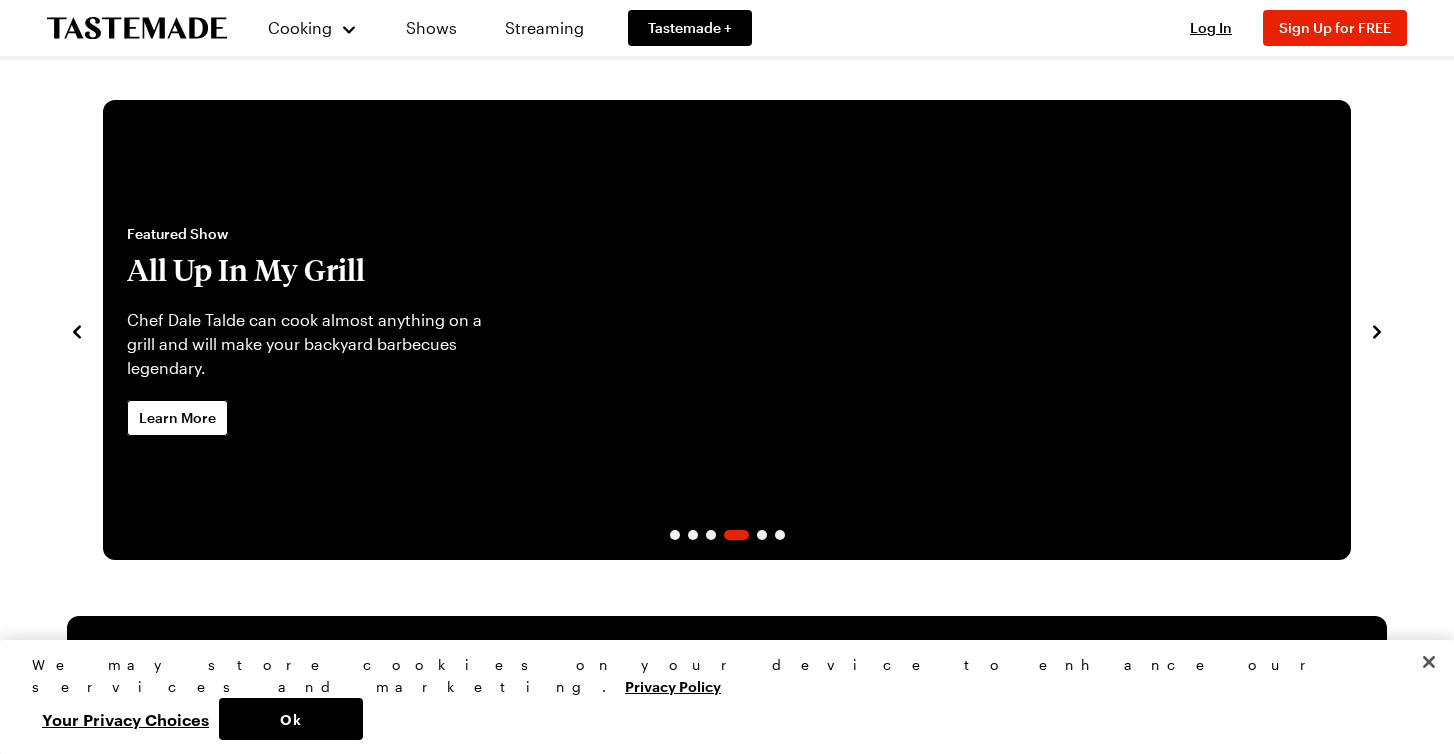 scroll, scrollTop: 0, scrollLeft: 0, axis: both 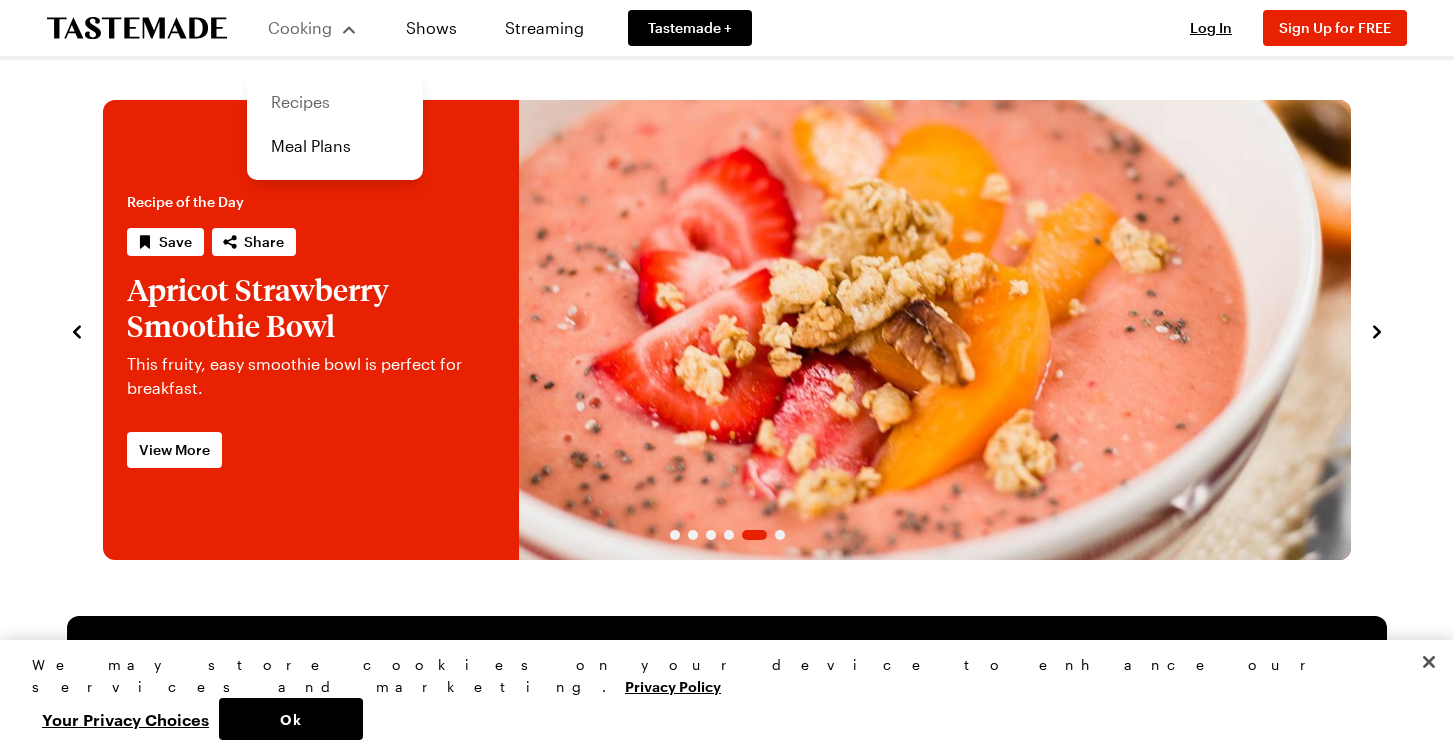 click on "Recipes" at bounding box center (335, 102) 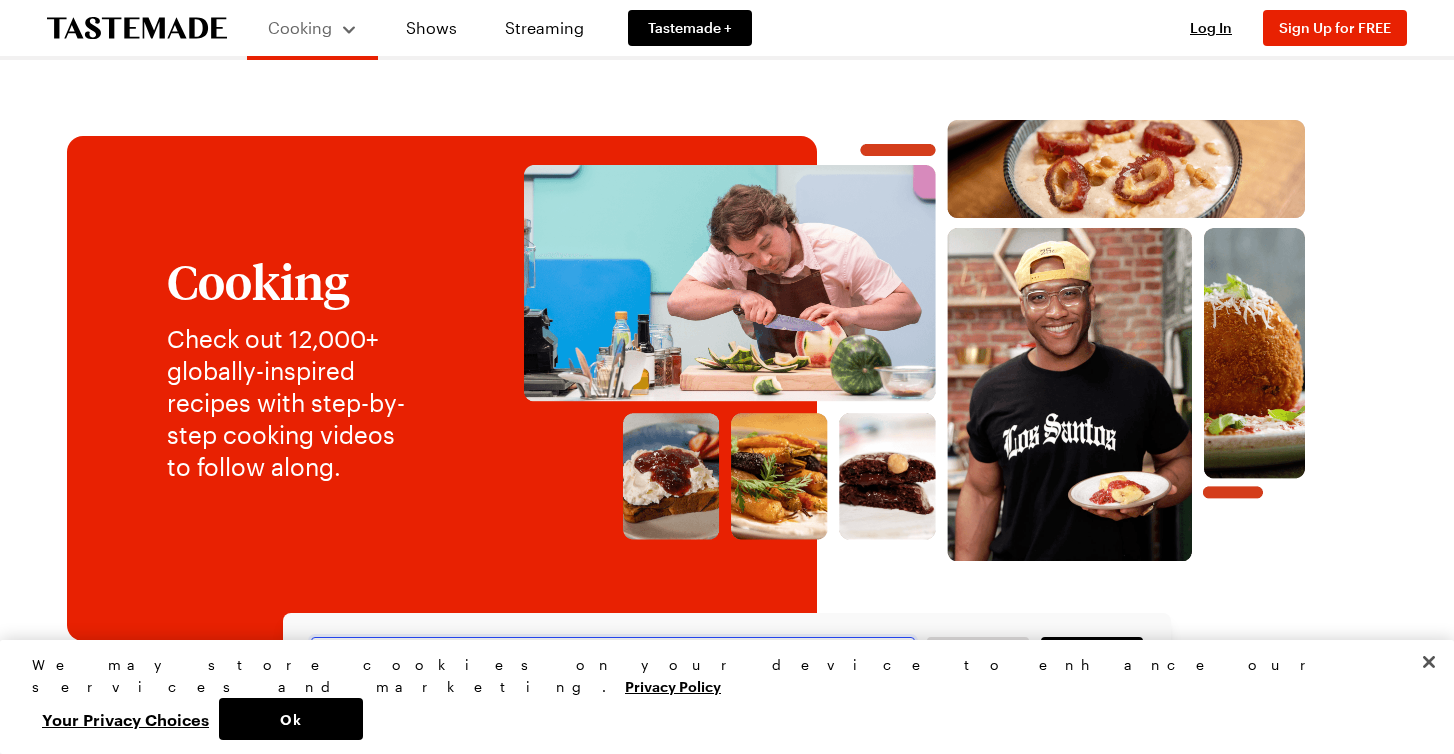 click at bounding box center [613, 659] 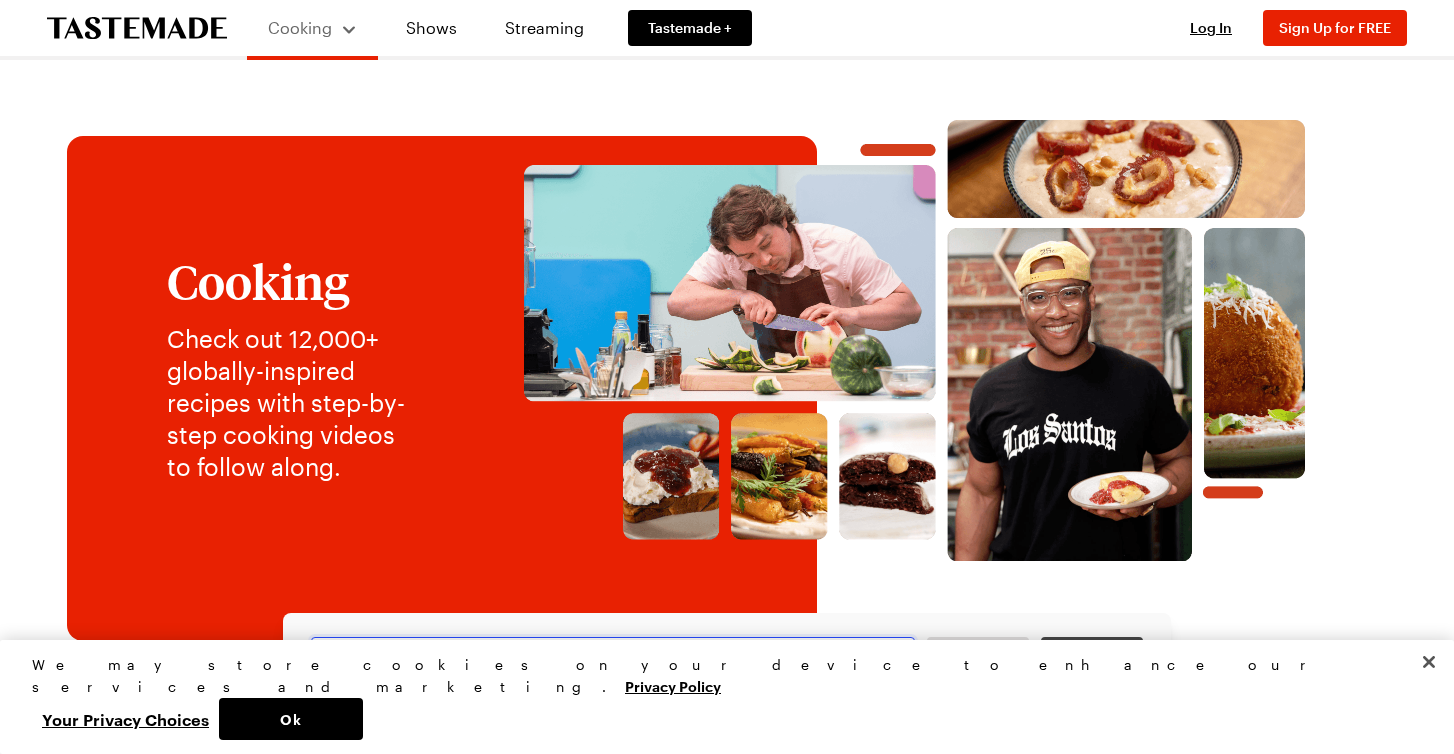 type on "quail" 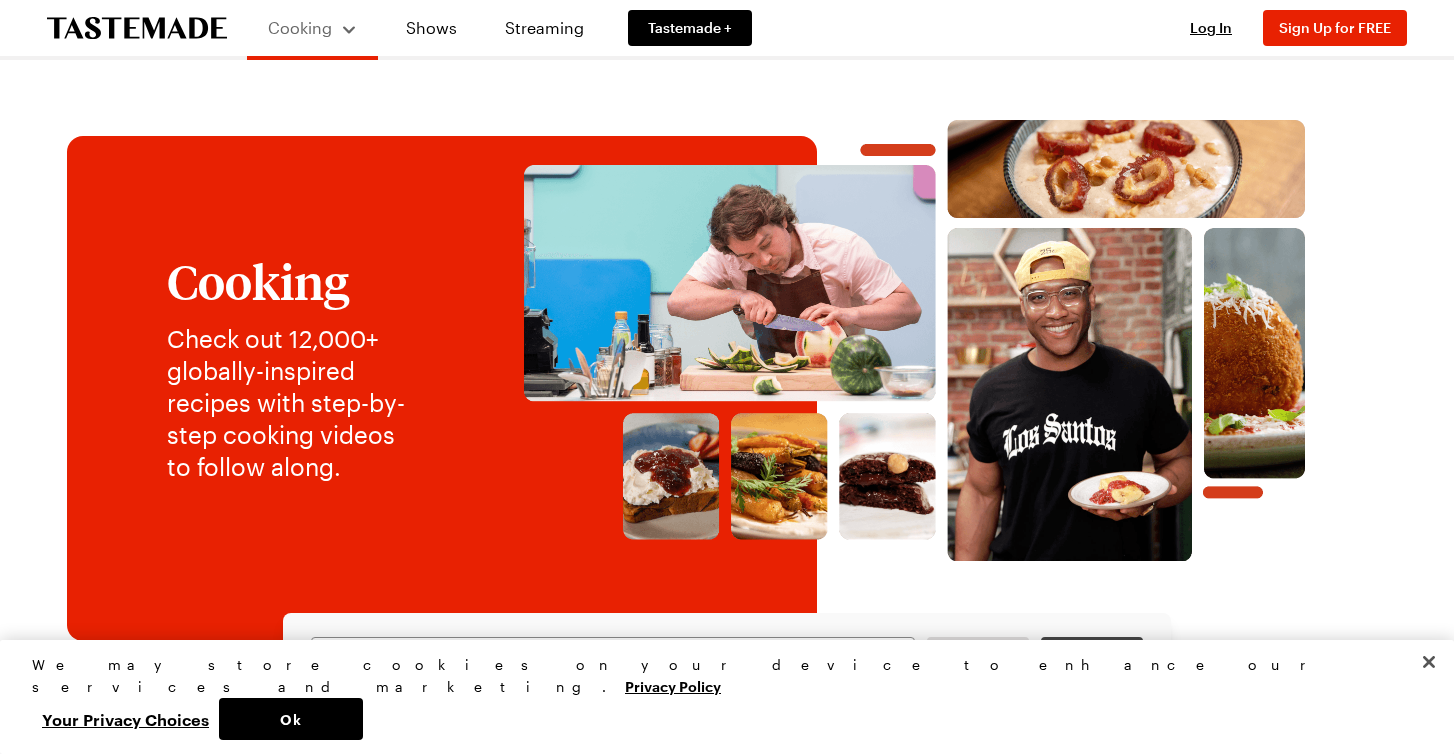 click on "Search" at bounding box center (1092, 659) 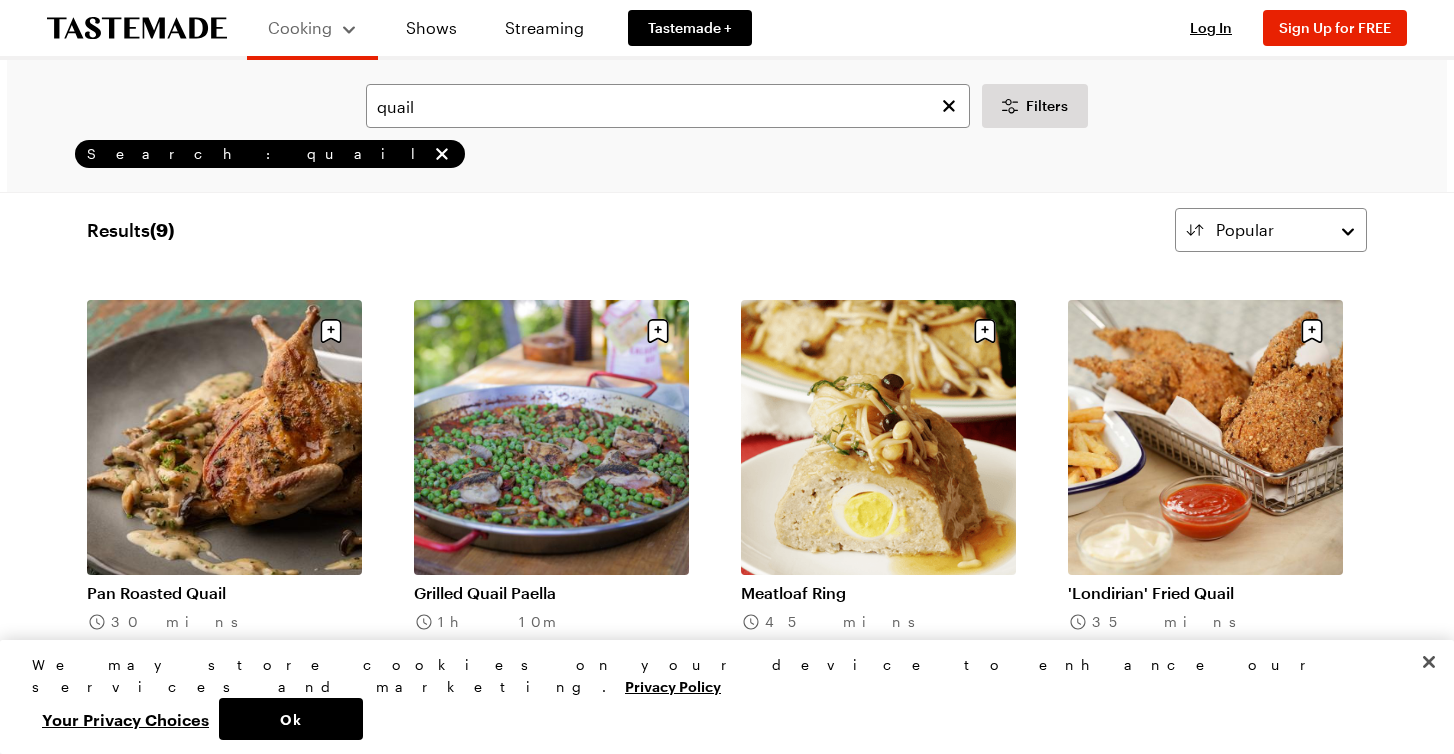 scroll, scrollTop: 17, scrollLeft: 0, axis: vertical 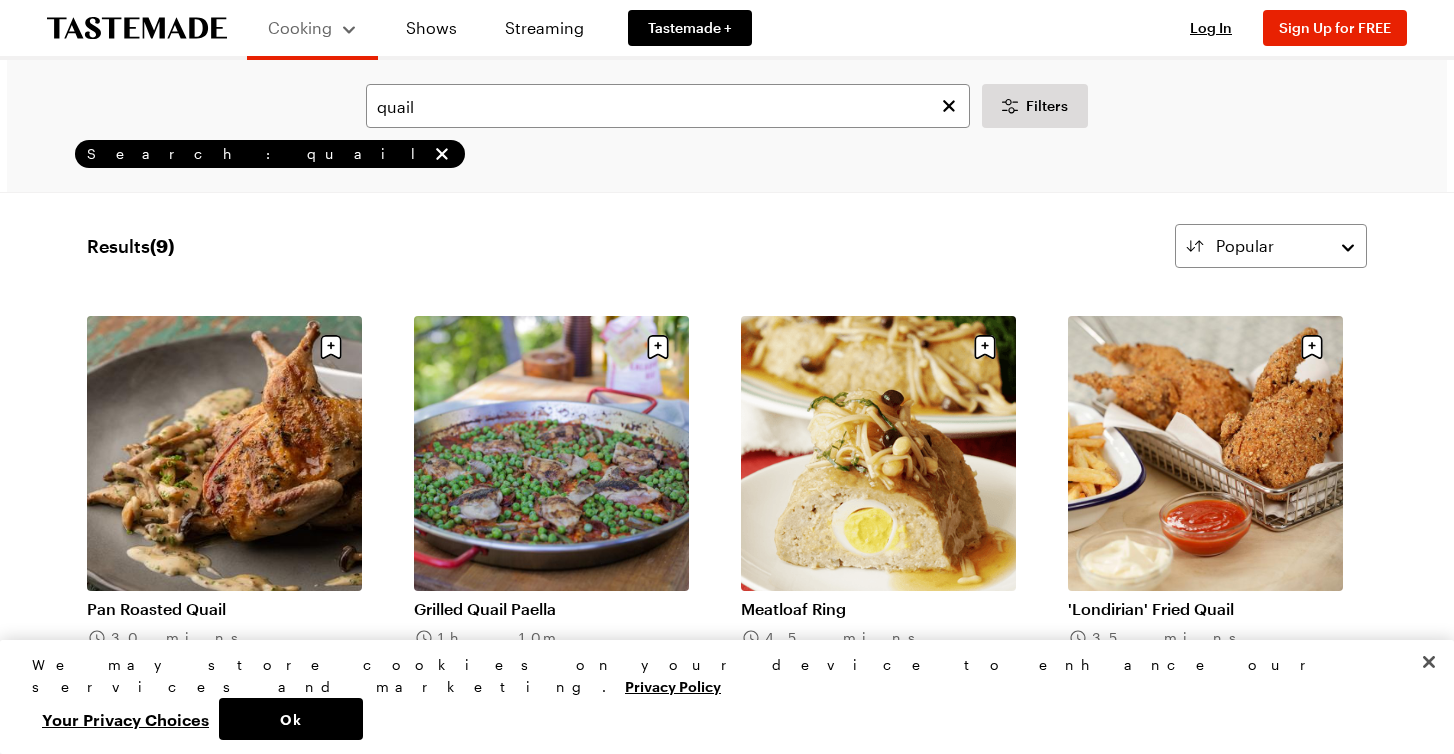 click on "'Londirian' Fried Quail" at bounding box center (1205, 609) 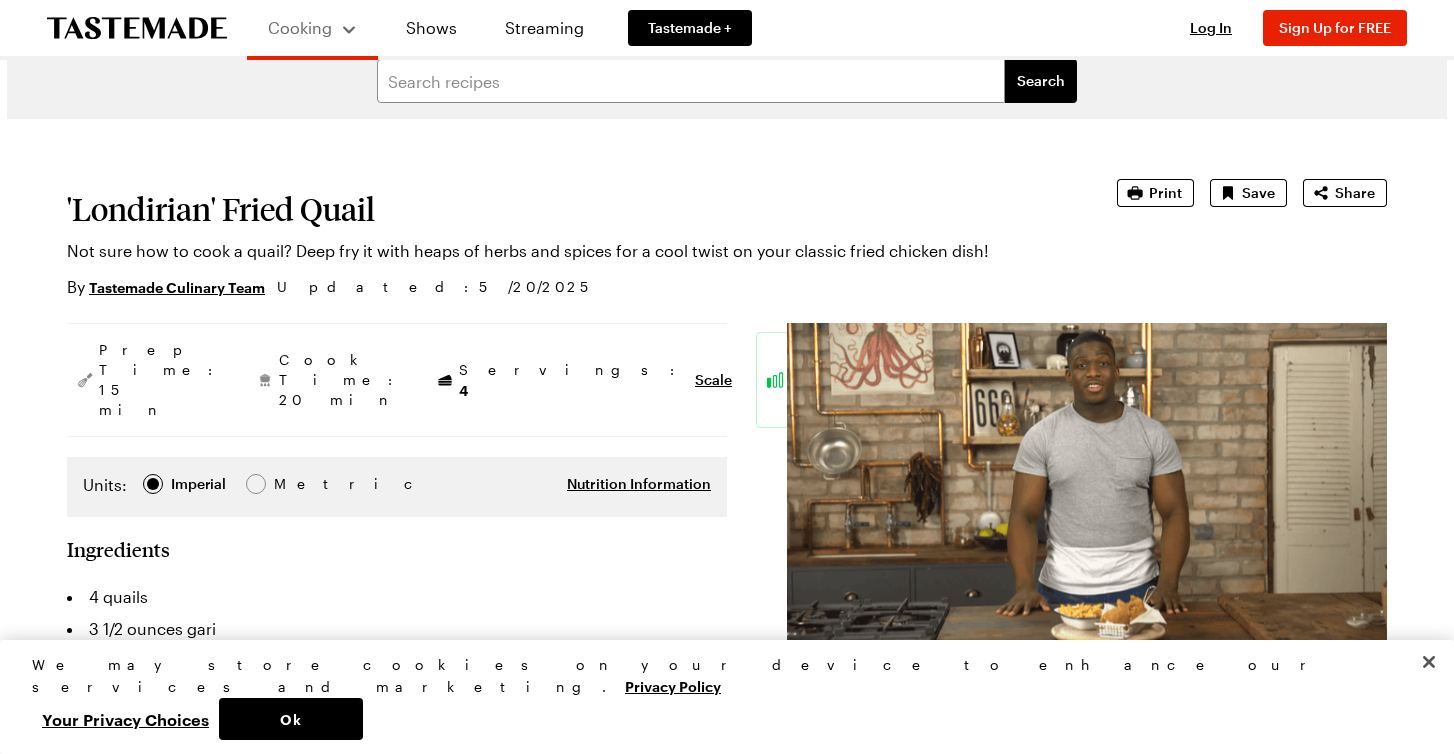 scroll, scrollTop: 0, scrollLeft: 0, axis: both 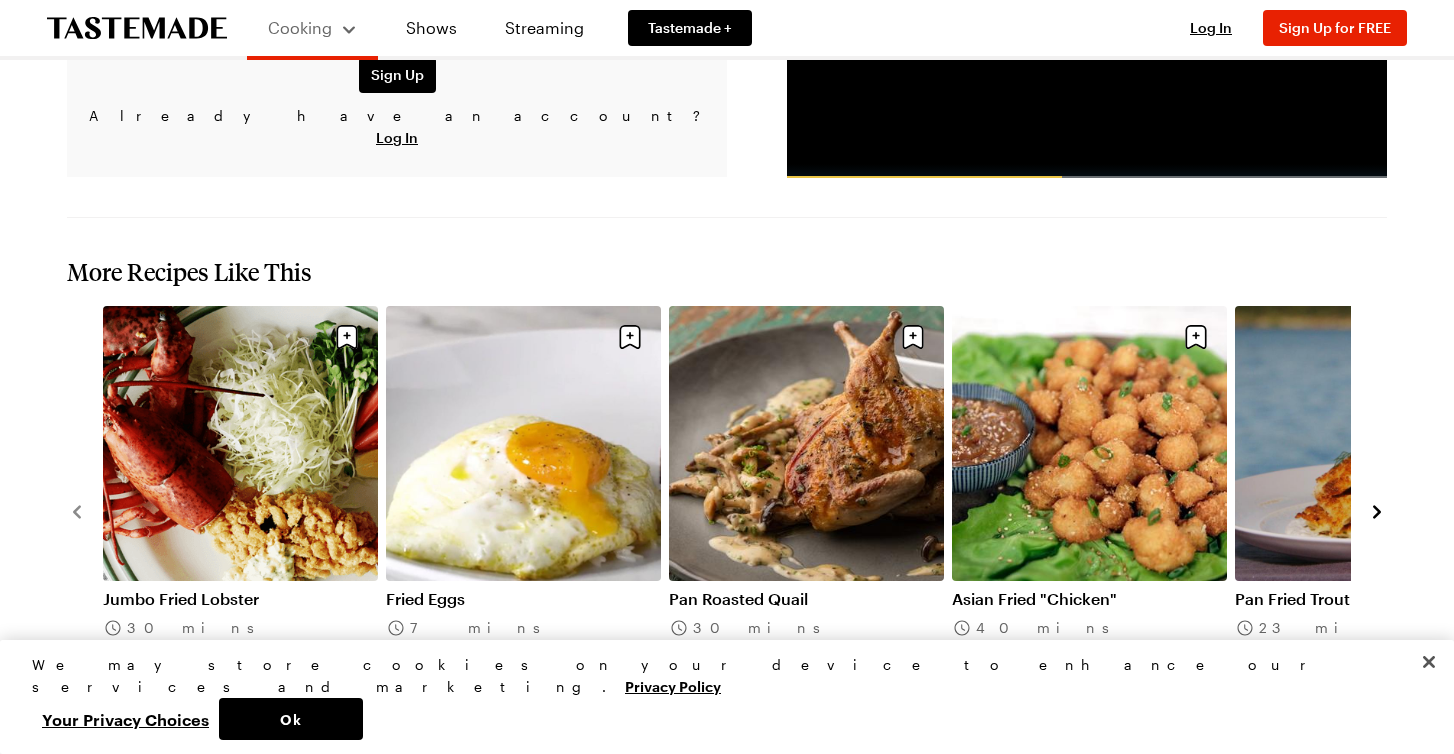 click 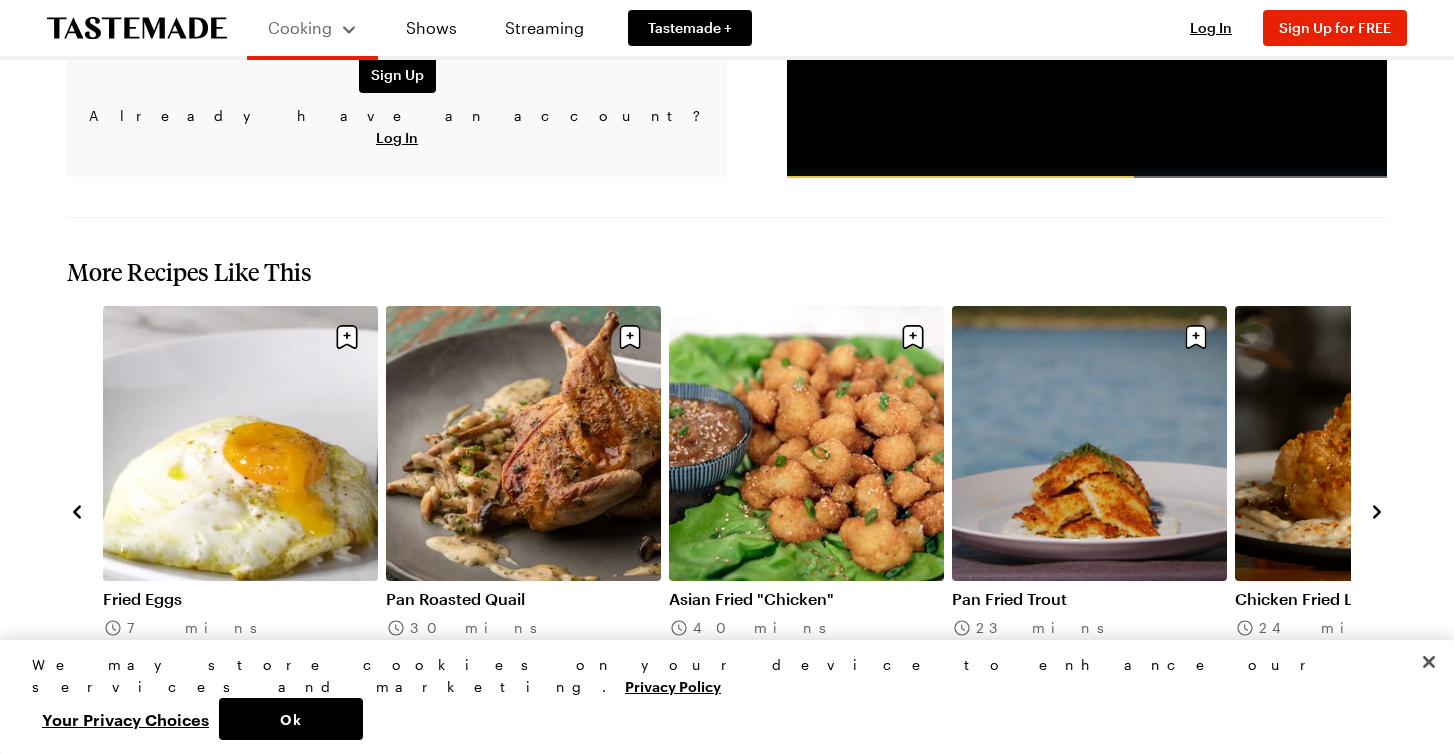 click on "Pan Fried Trout" at bounding box center (1089, 599) 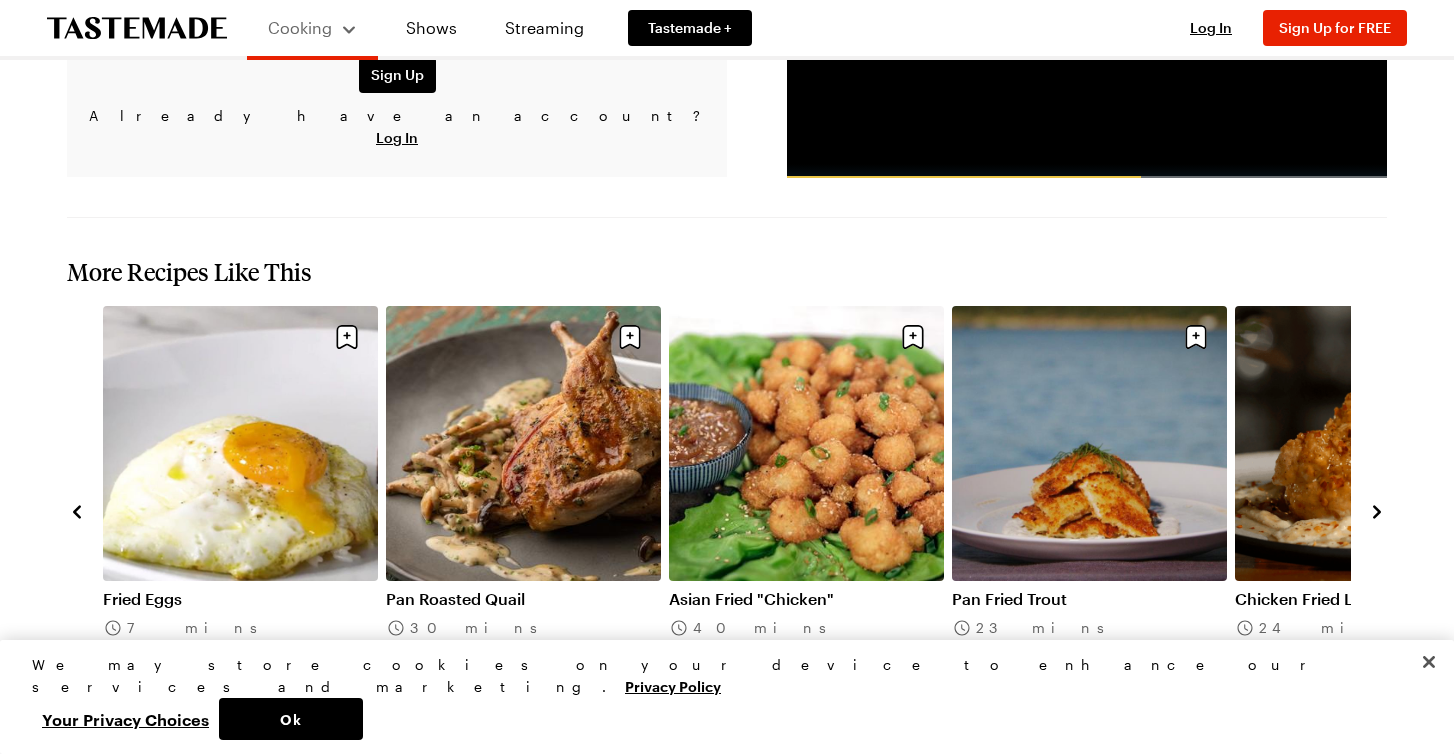 scroll, scrollTop: 0, scrollLeft: 0, axis: both 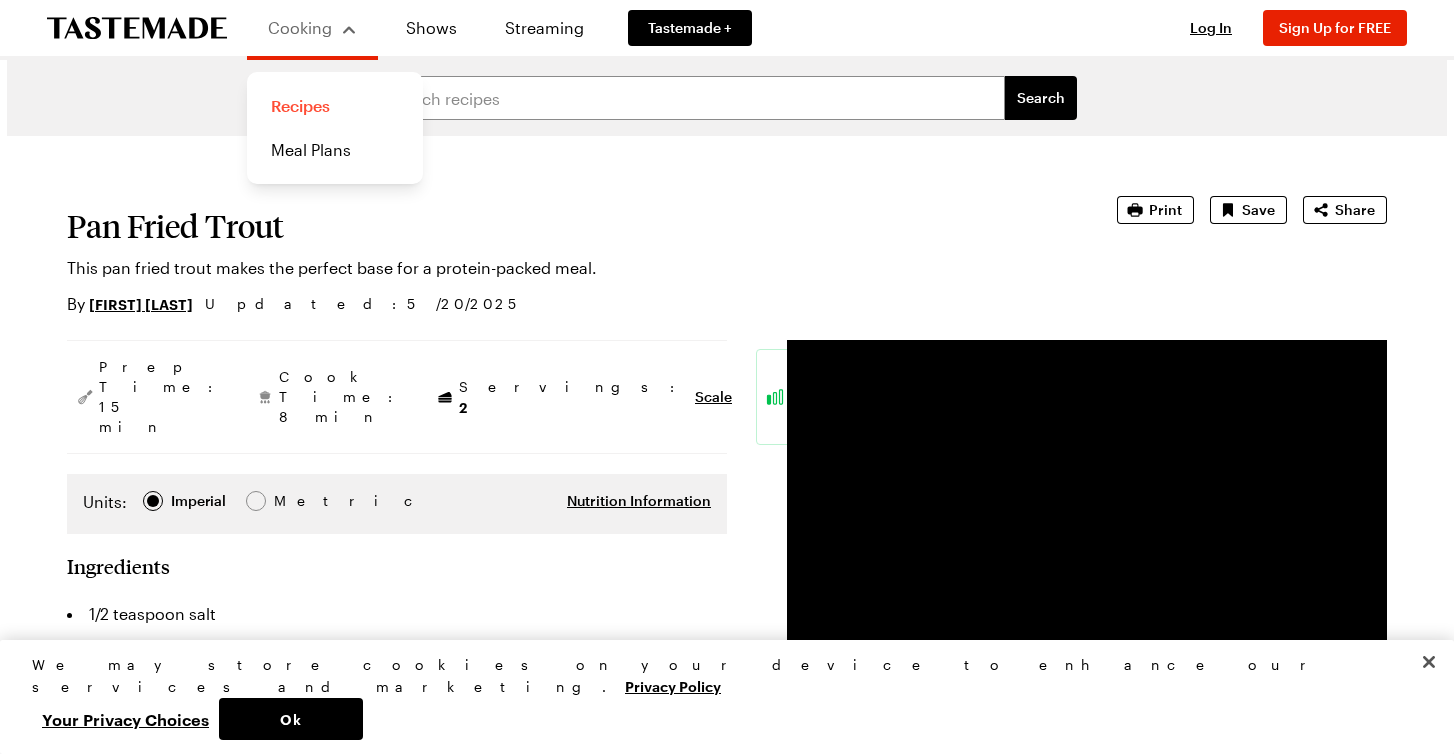 click on "Recipes" at bounding box center (335, 106) 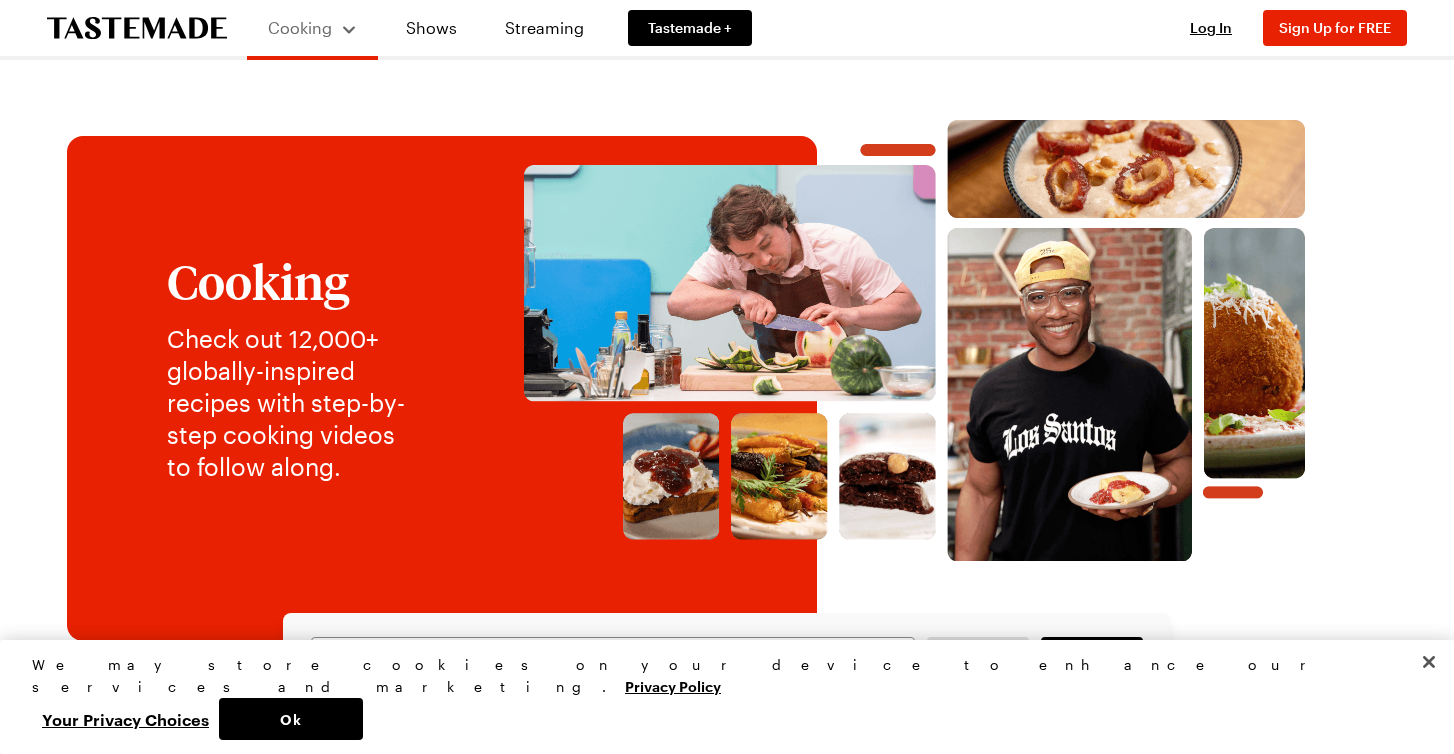 type 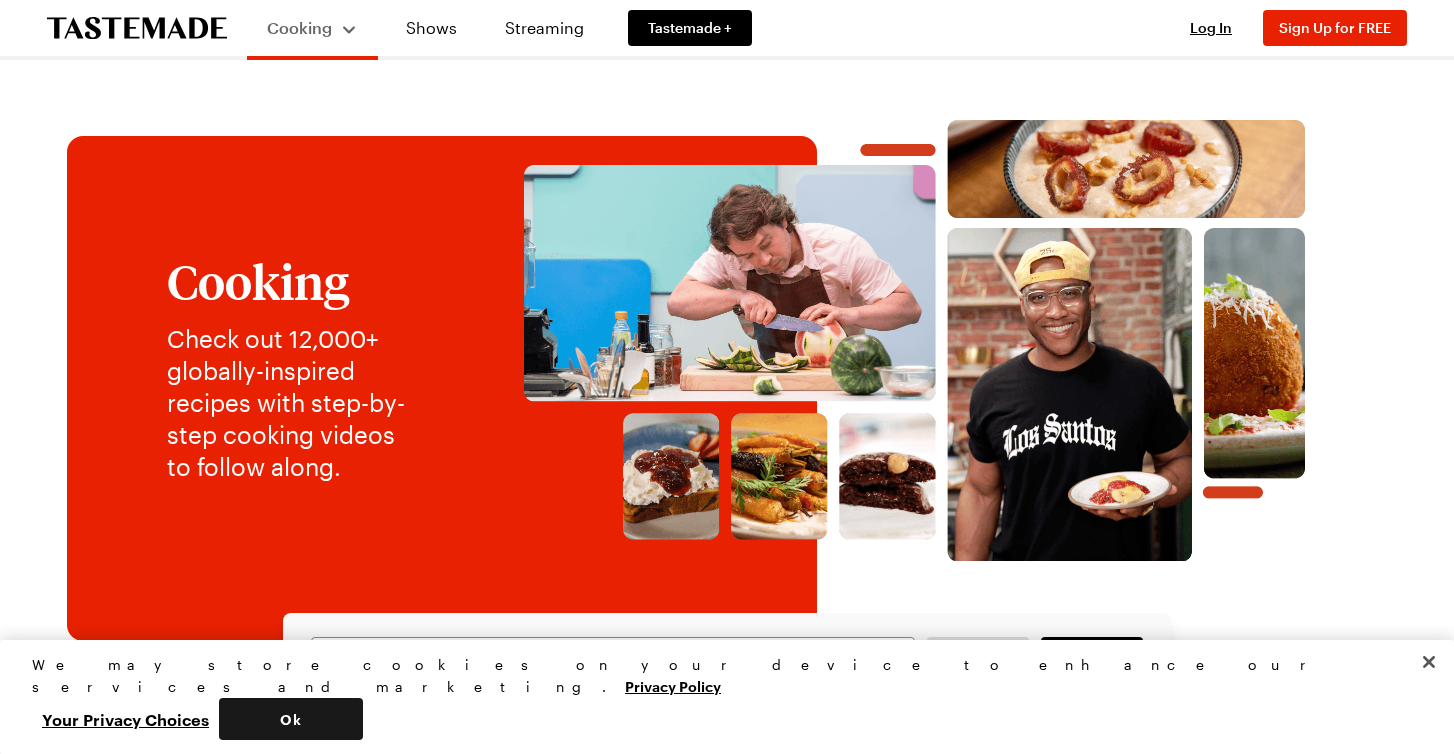 click on "Ok" at bounding box center (291, 719) 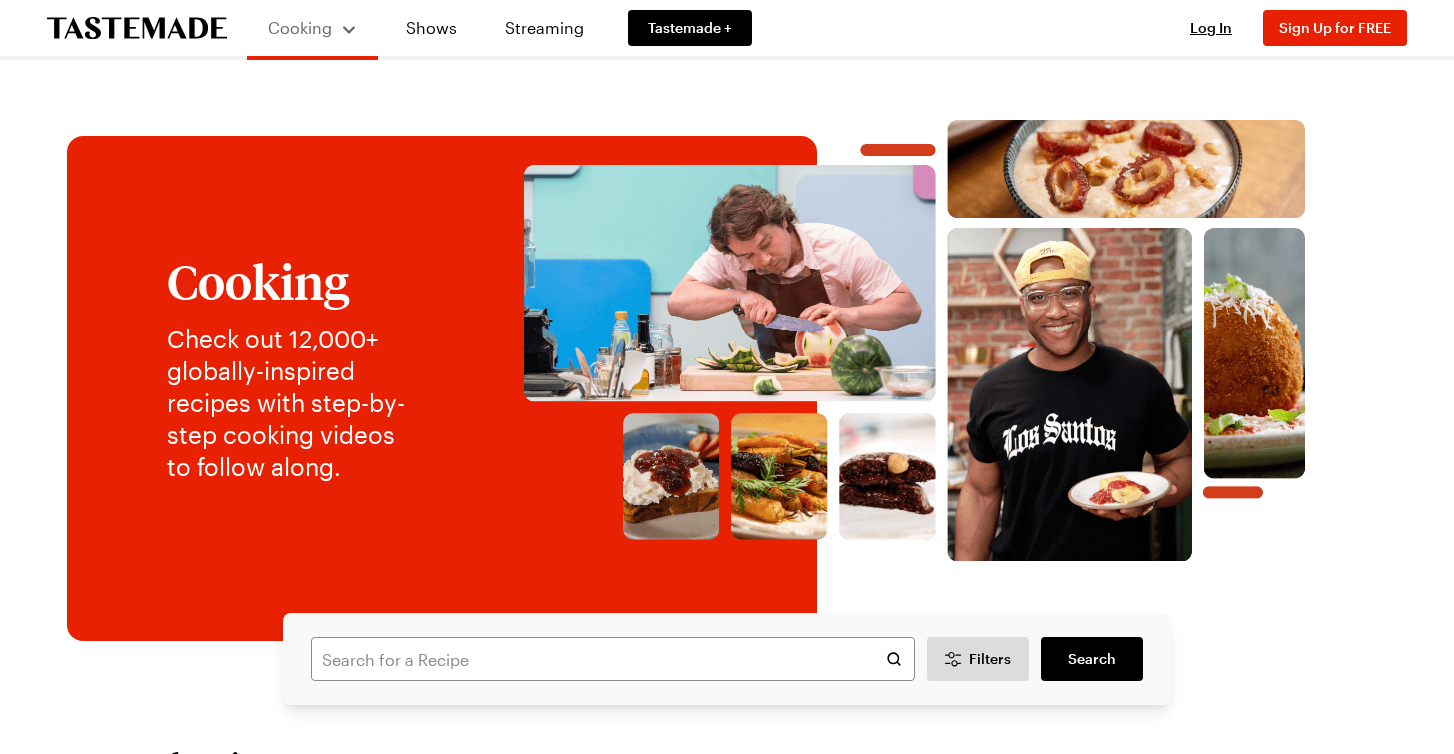 click at bounding box center [914, 340] 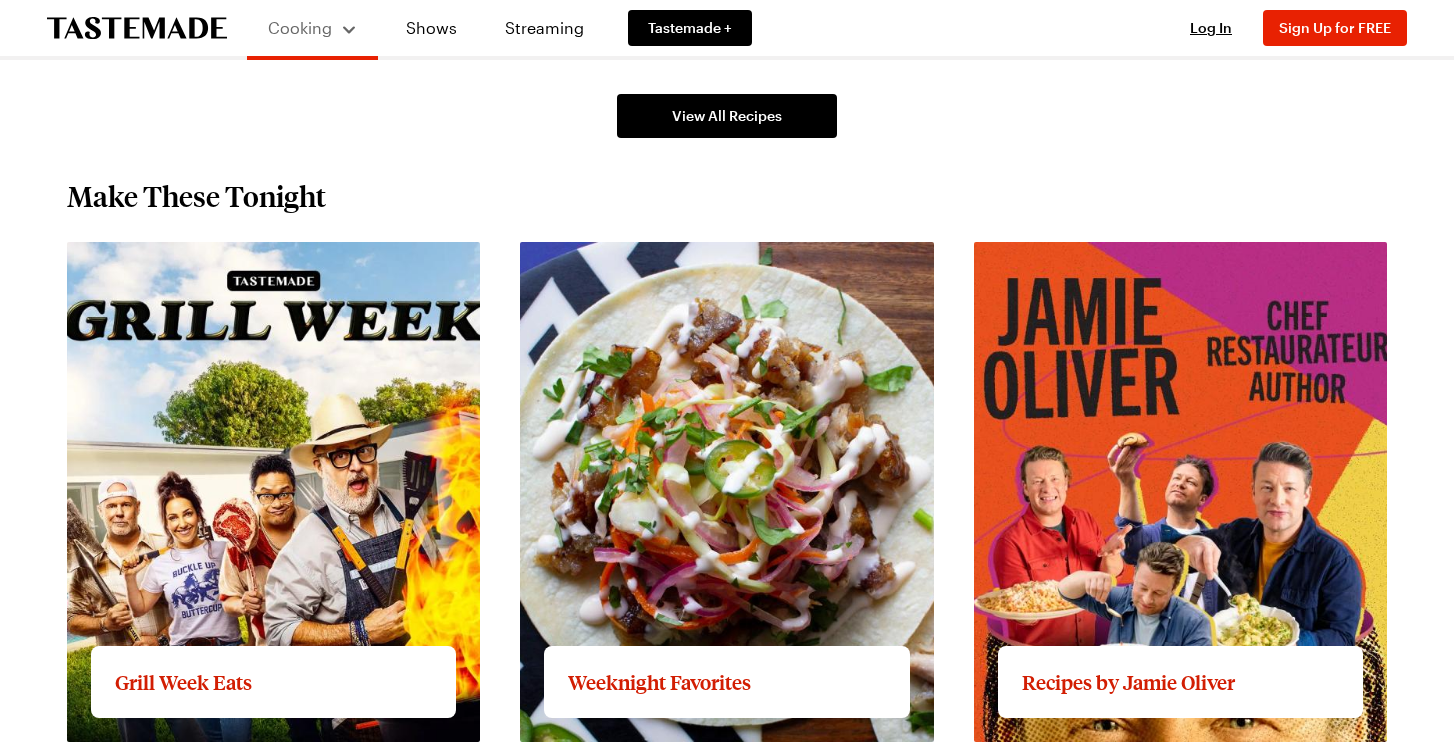 scroll, scrollTop: 1668, scrollLeft: 0, axis: vertical 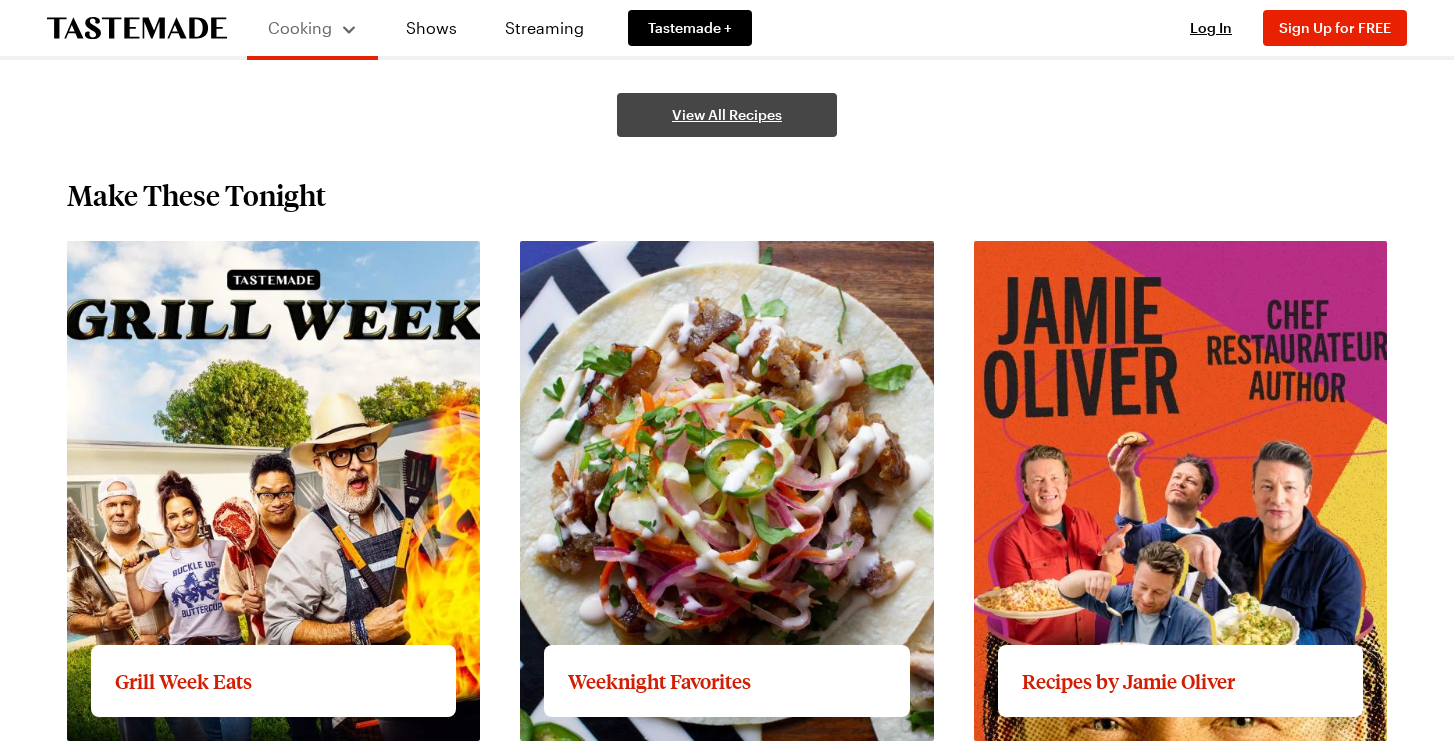 click on "View All Recipes" at bounding box center (727, 115) 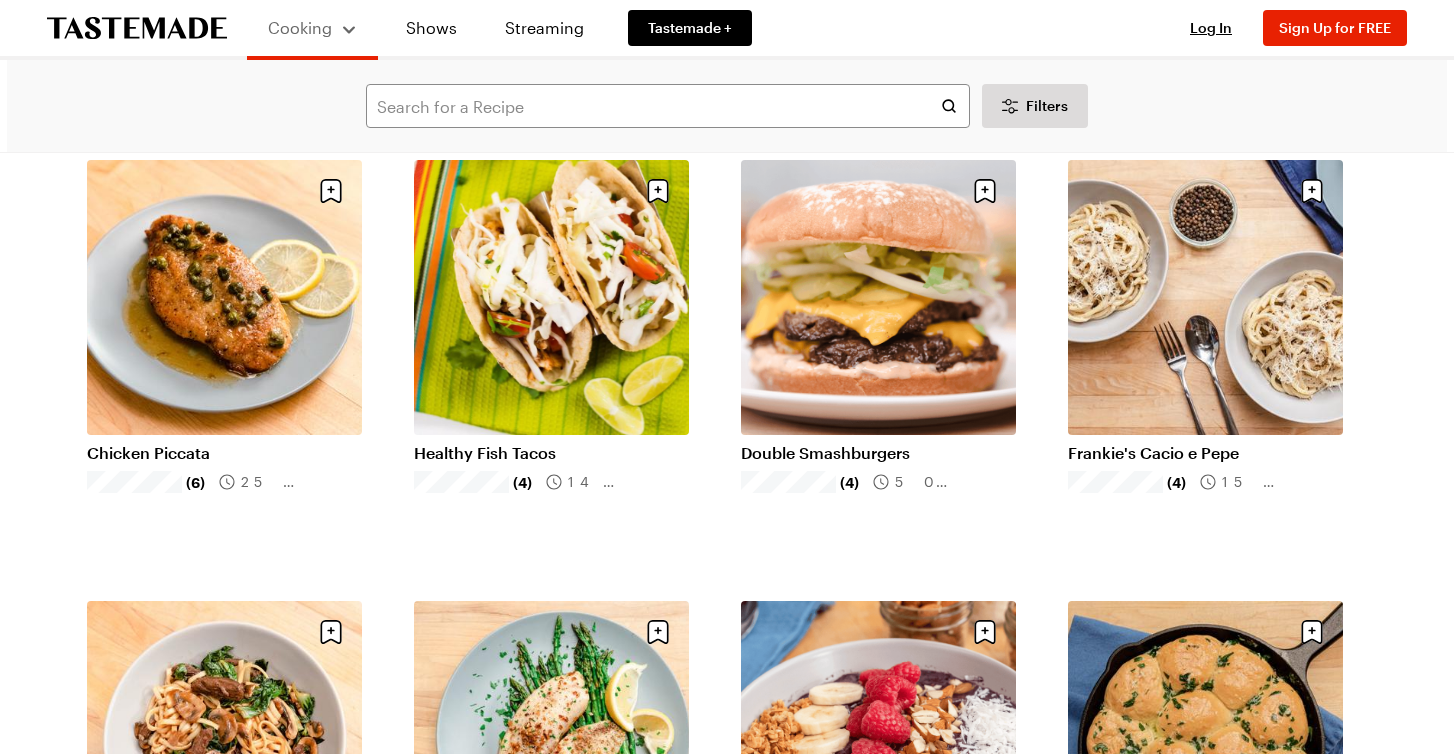 scroll, scrollTop: 1917, scrollLeft: 0, axis: vertical 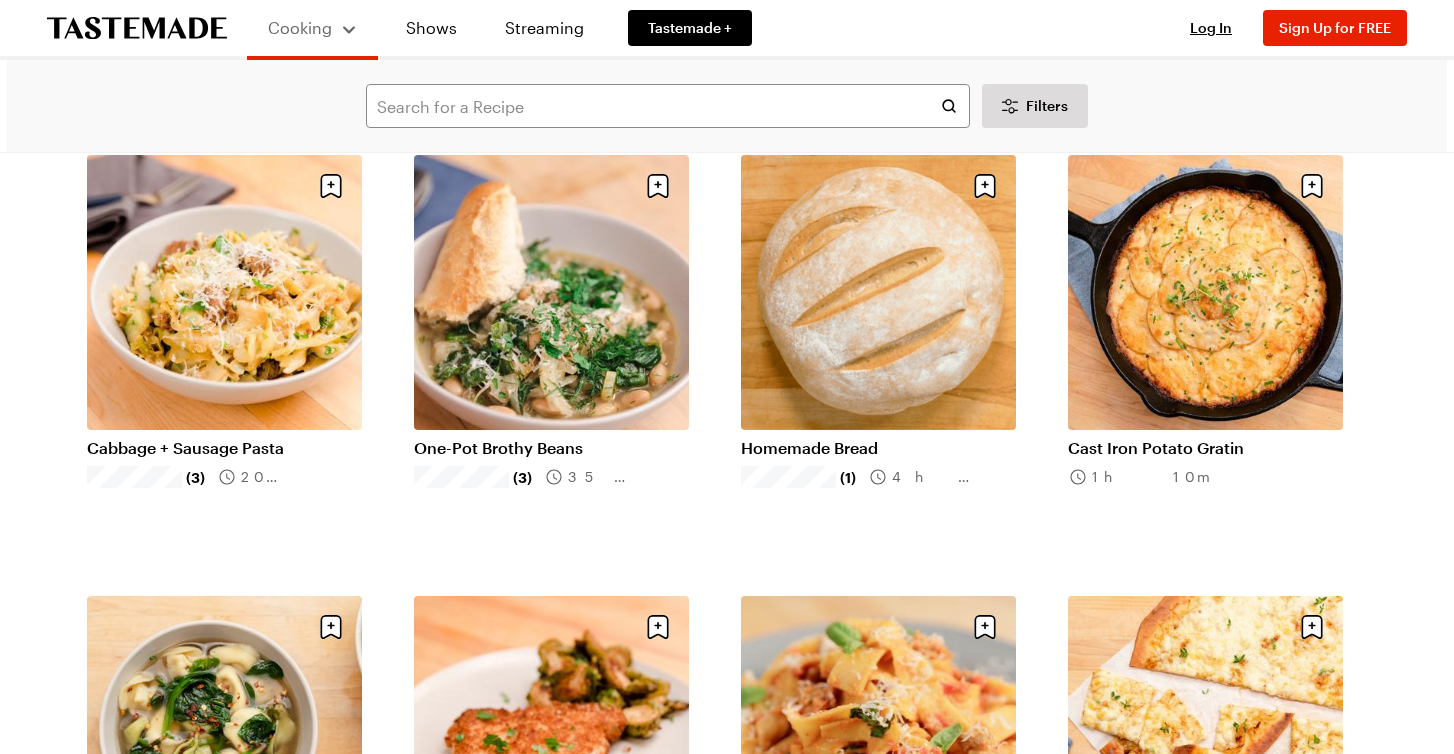 click on "Homemade Bread" at bounding box center (878, 448) 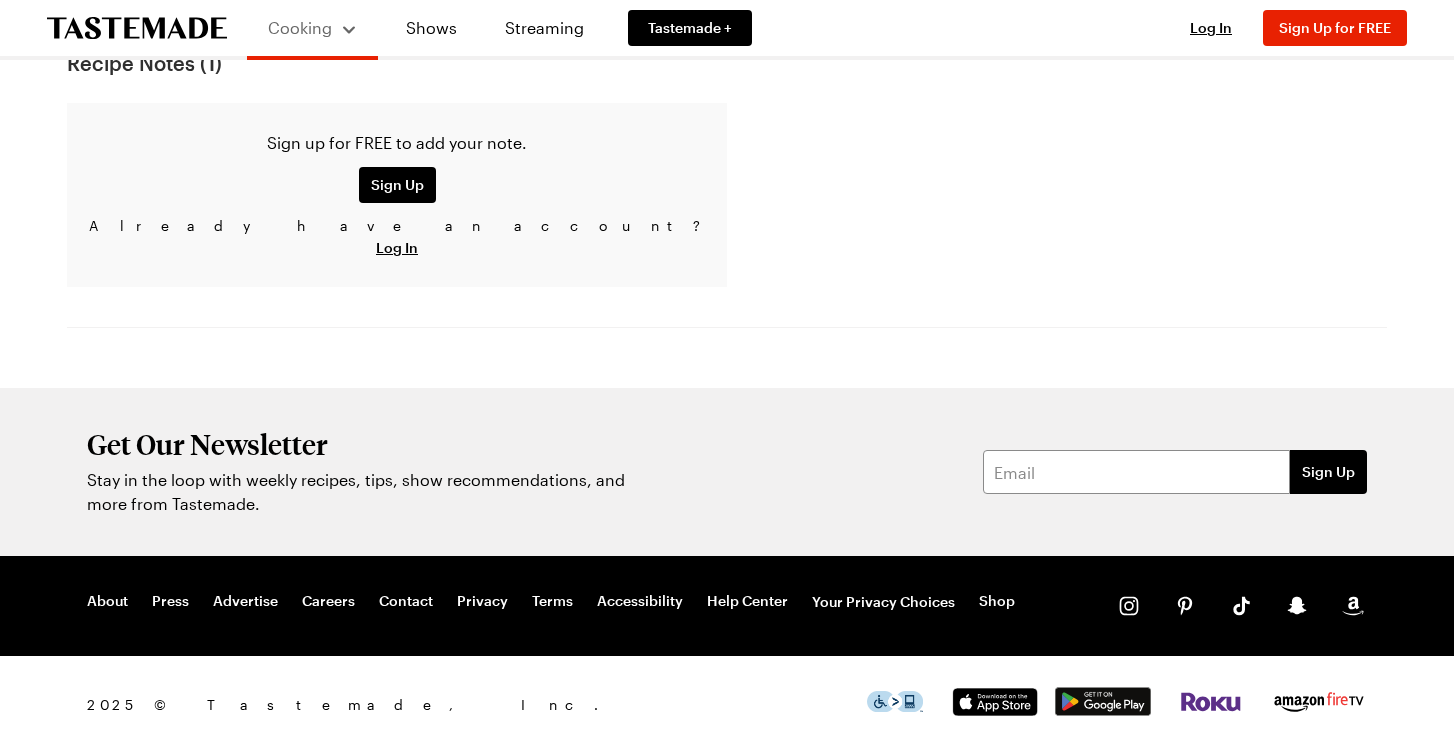 scroll, scrollTop: 0, scrollLeft: 0, axis: both 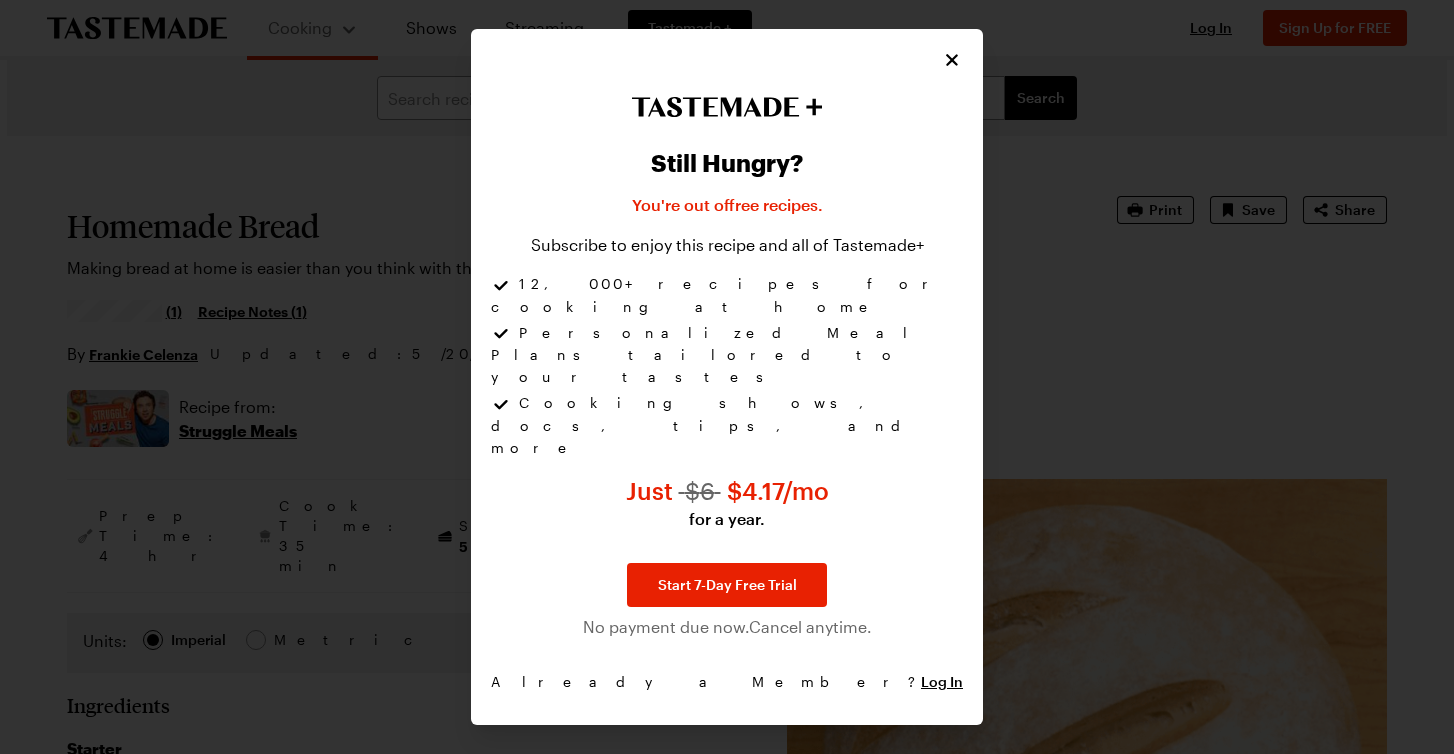 click 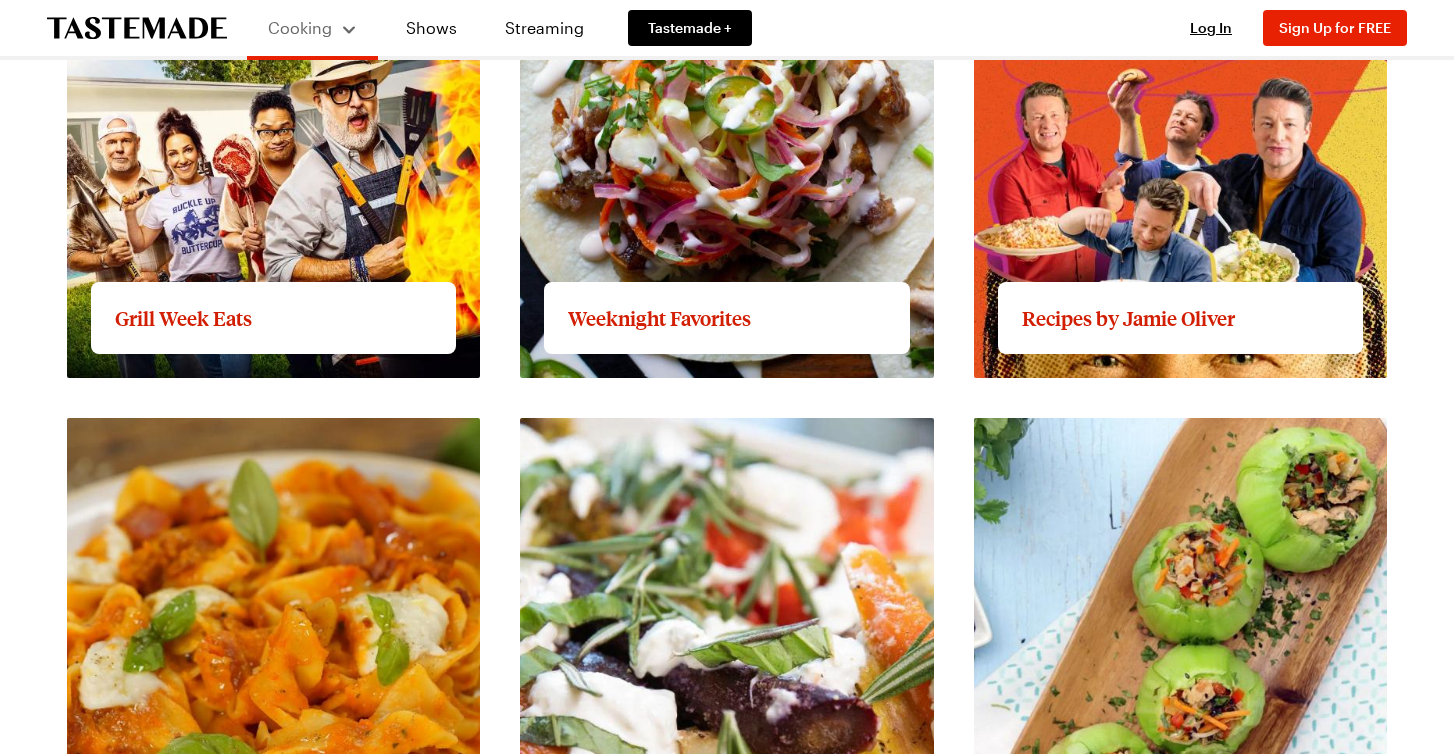 scroll, scrollTop: 2034, scrollLeft: 0, axis: vertical 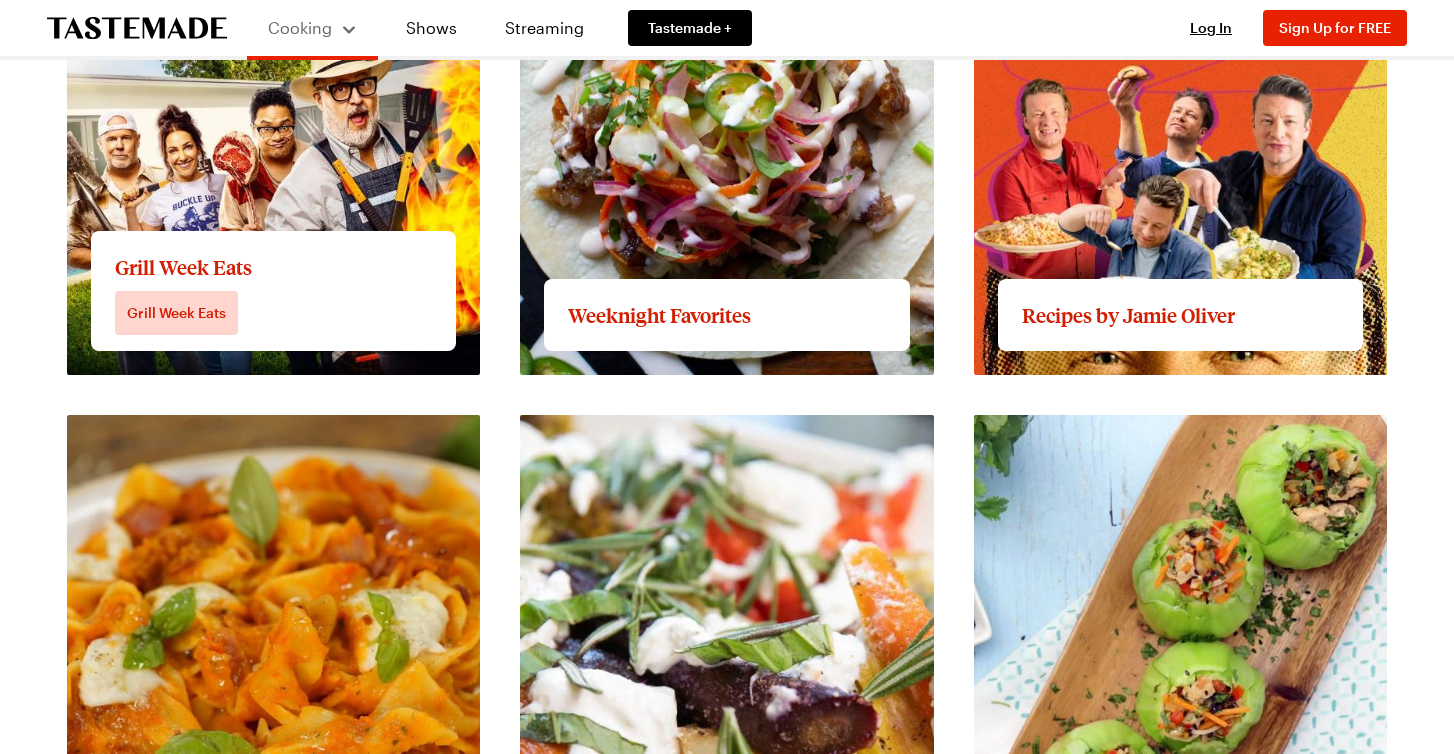 click on "View full content for Grill Week Eats" at bounding box center (201, -114) 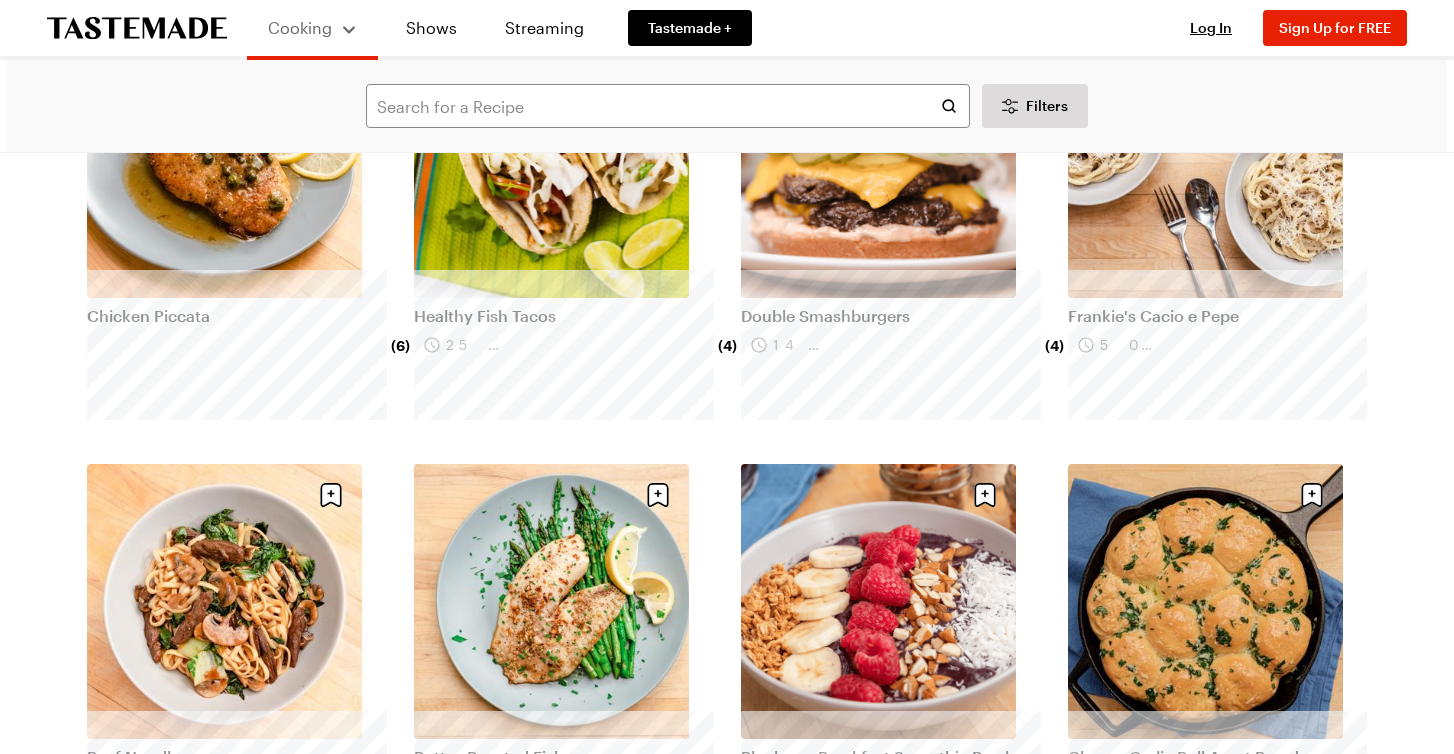scroll, scrollTop: 0, scrollLeft: 0, axis: both 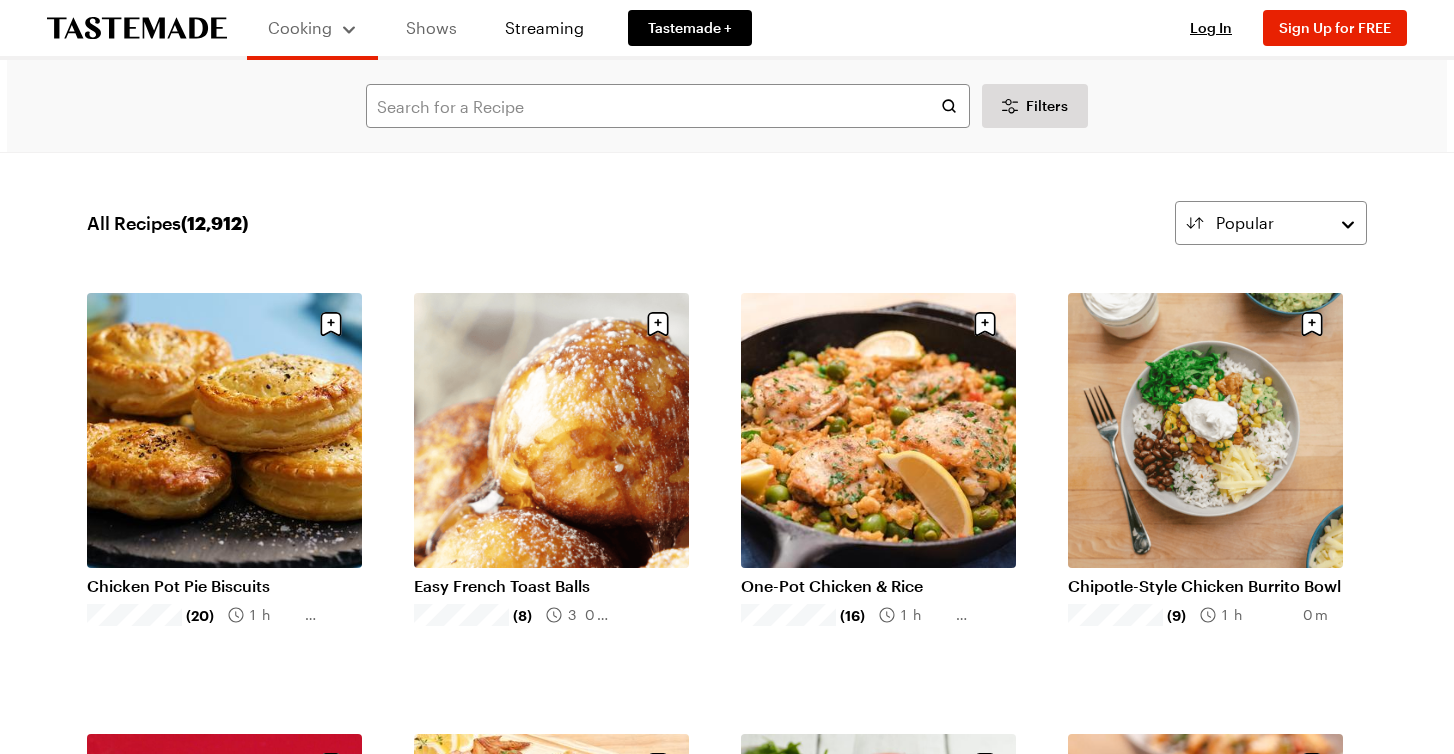 click on "Shows" at bounding box center [431, 28] 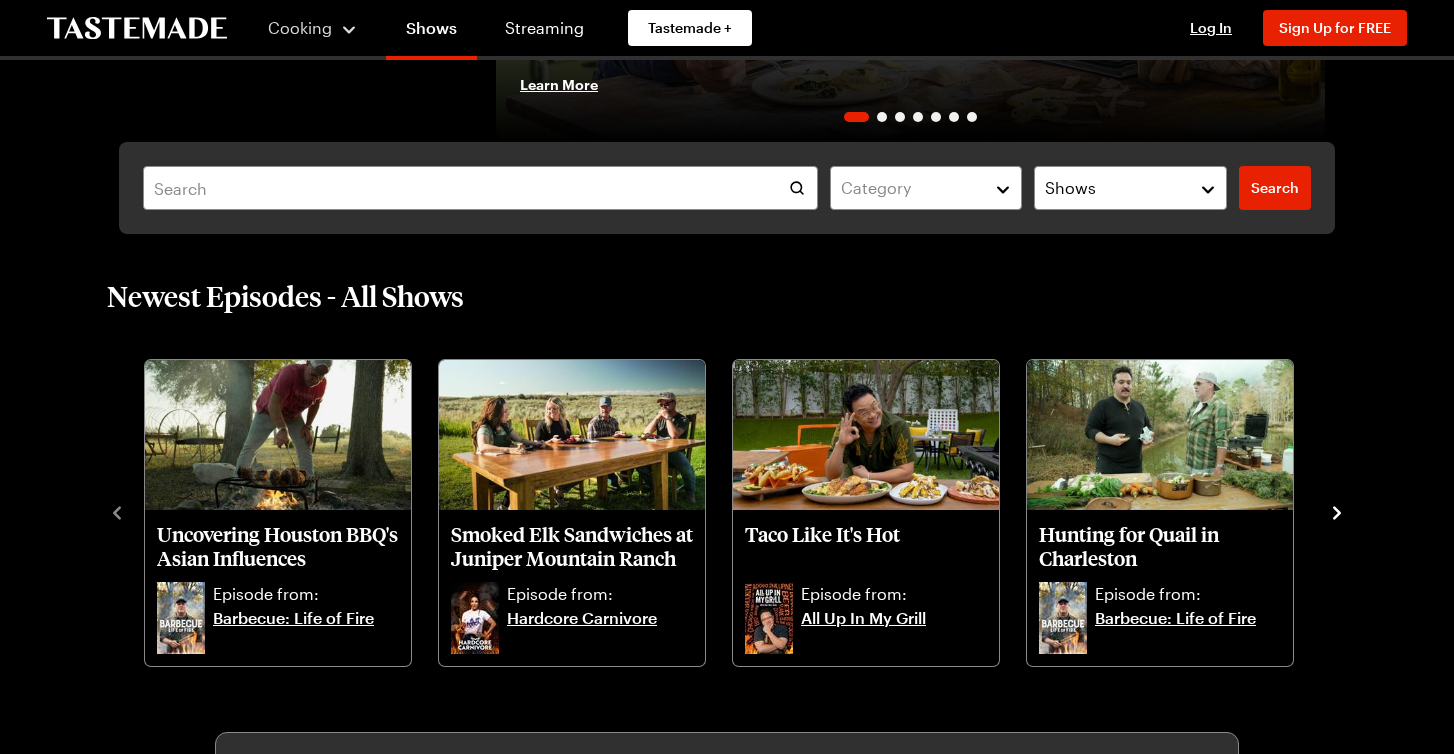 scroll, scrollTop: 540, scrollLeft: 0, axis: vertical 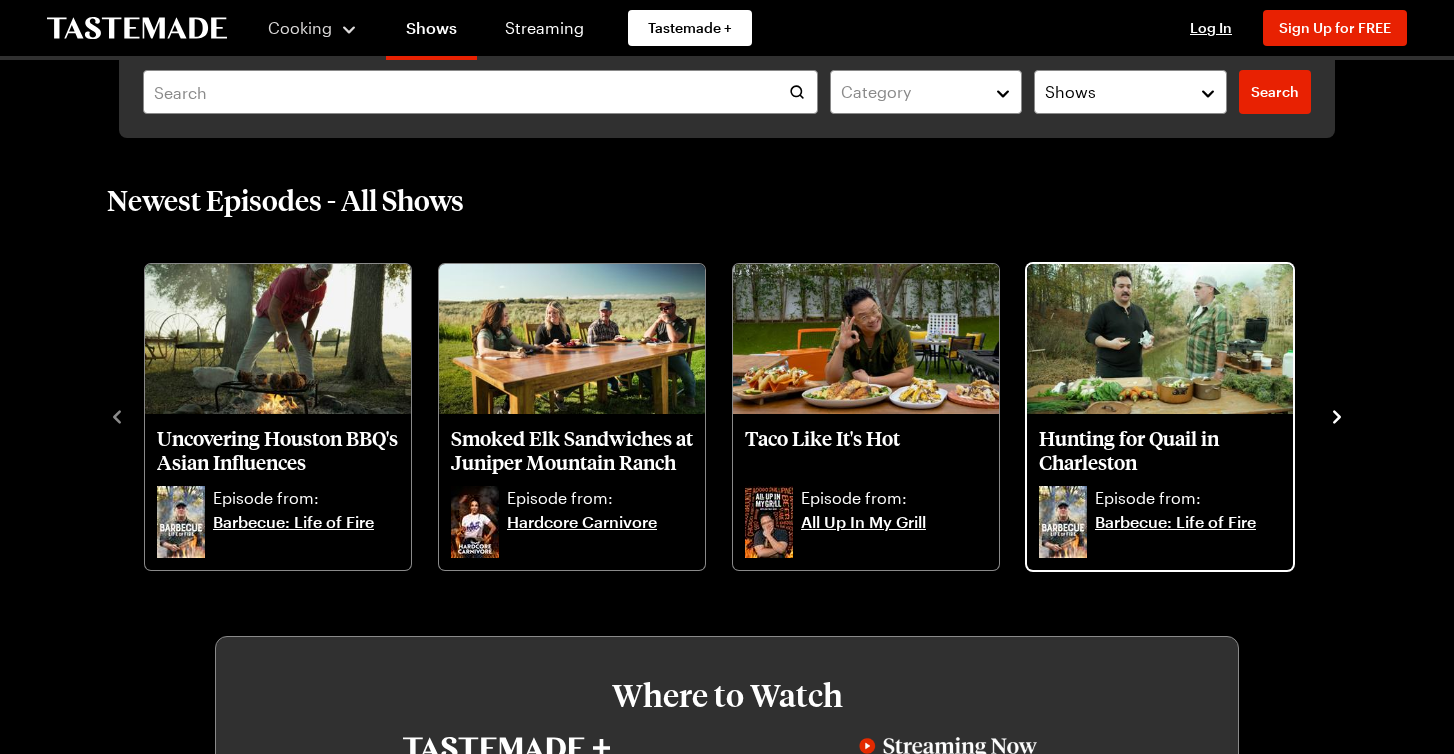 click on "Hunting for Quail in Charleston" at bounding box center (1160, 450) 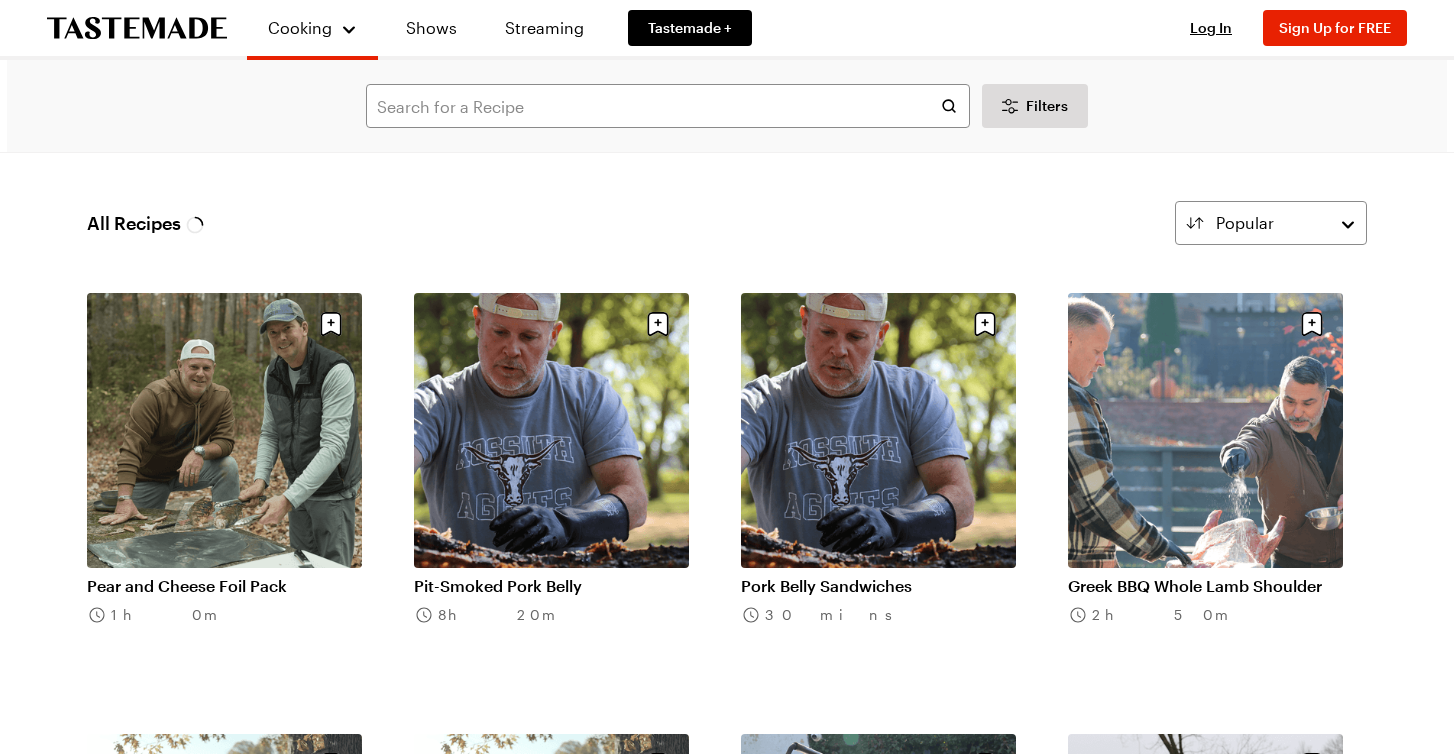 scroll, scrollTop: 0, scrollLeft: 0, axis: both 